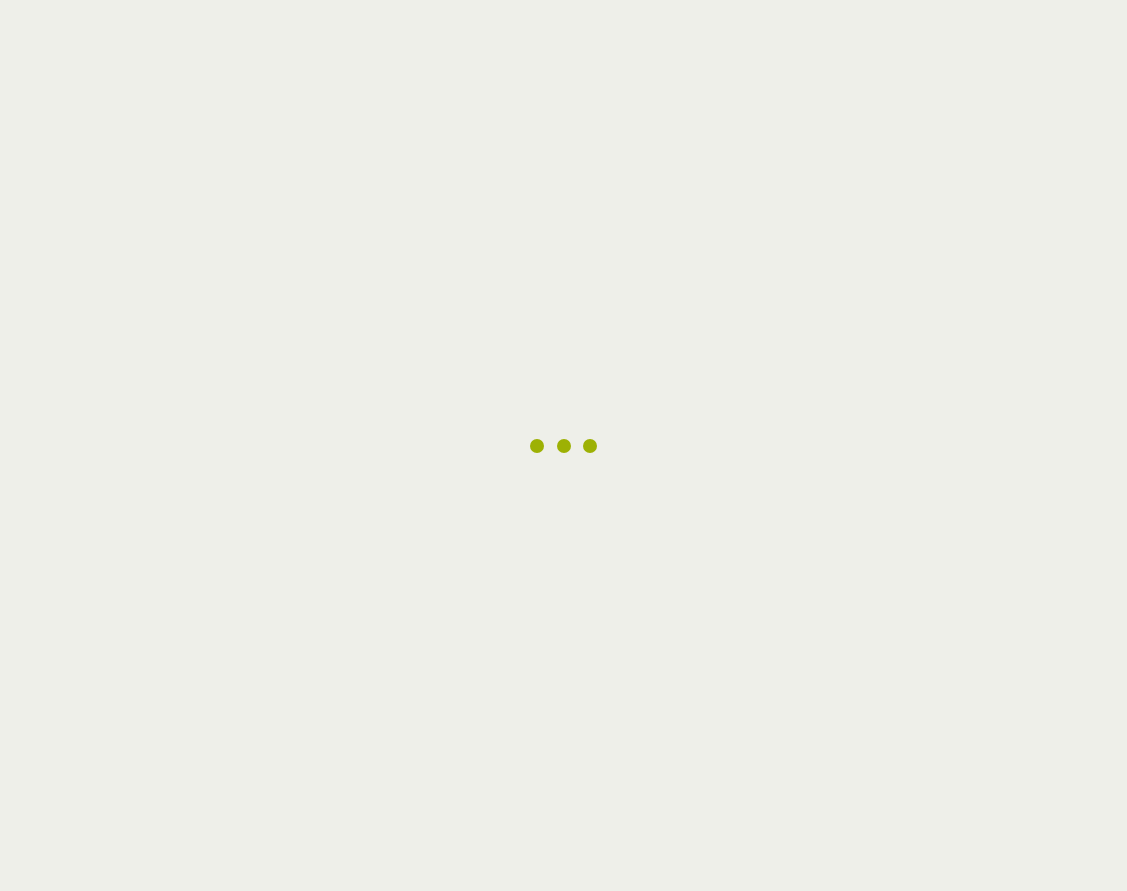 scroll, scrollTop: 0, scrollLeft: 0, axis: both 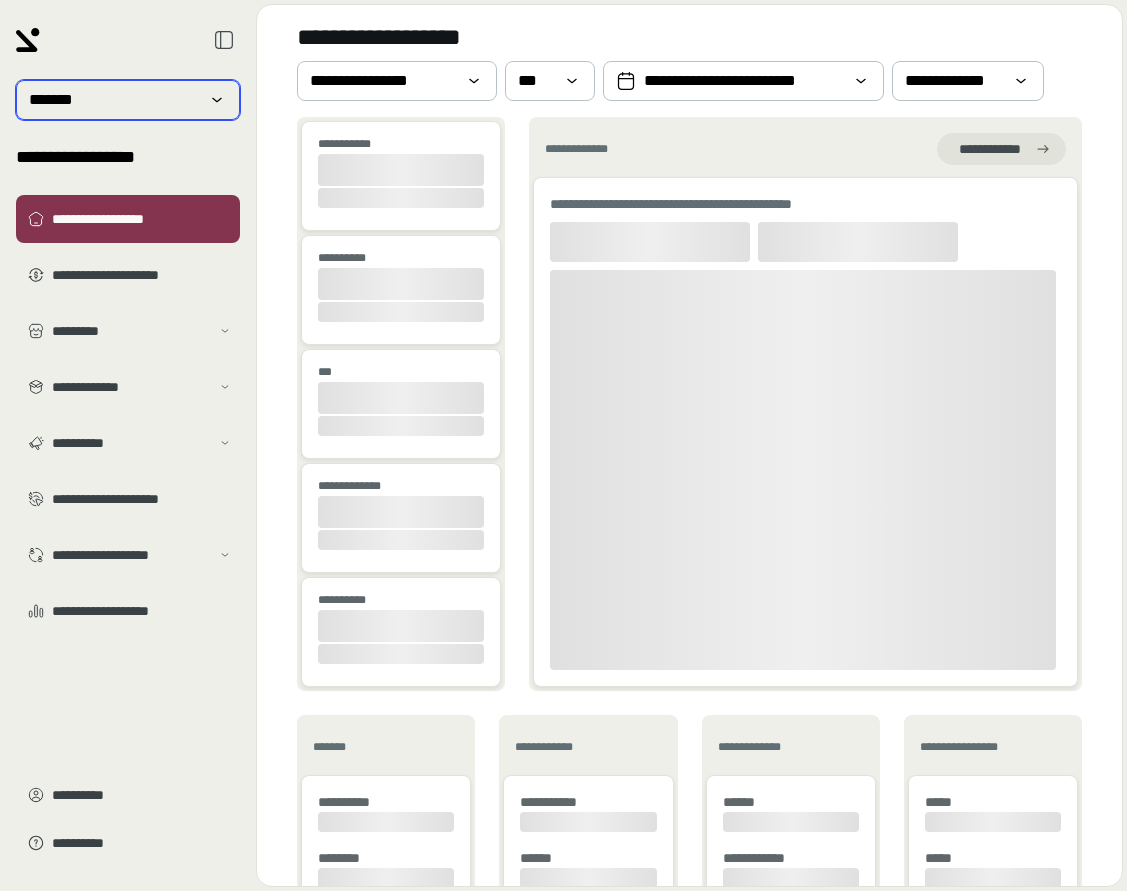 click on "*******" at bounding box center (128, 100) 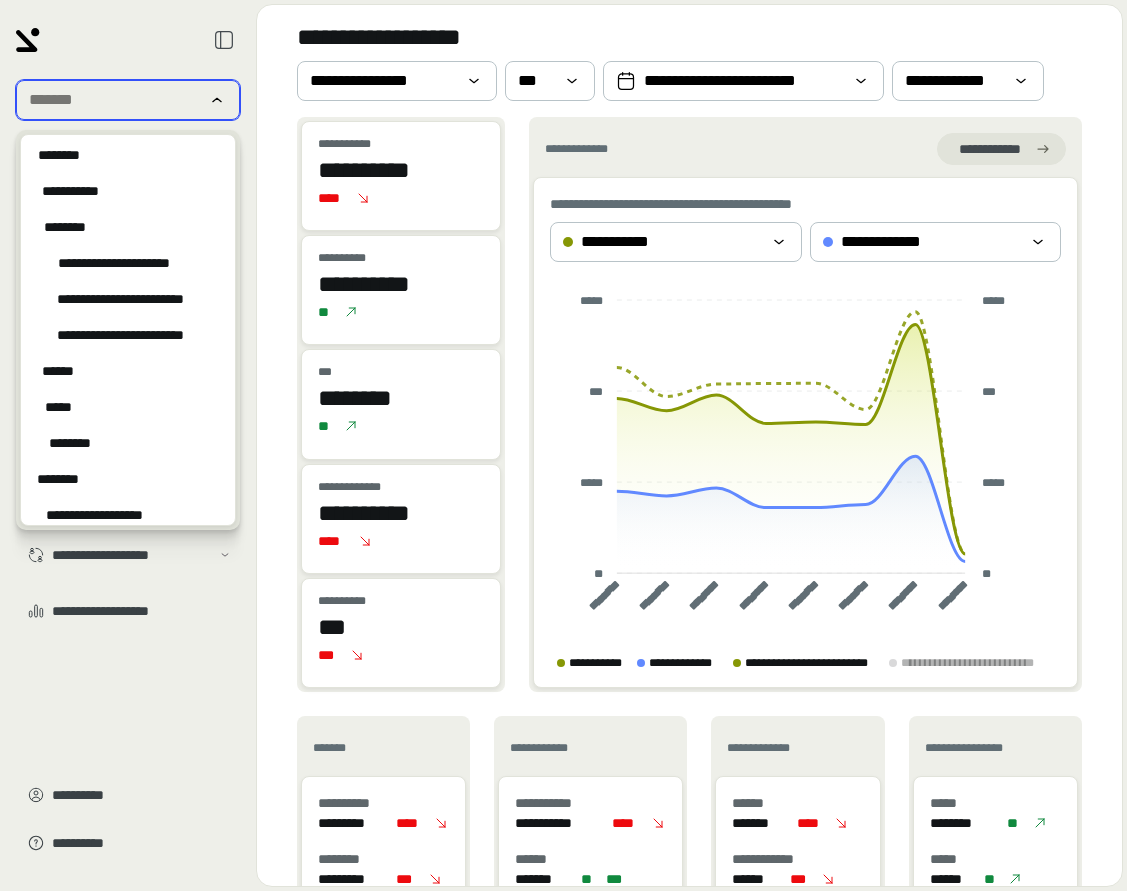 click at bounding box center [114, 100] 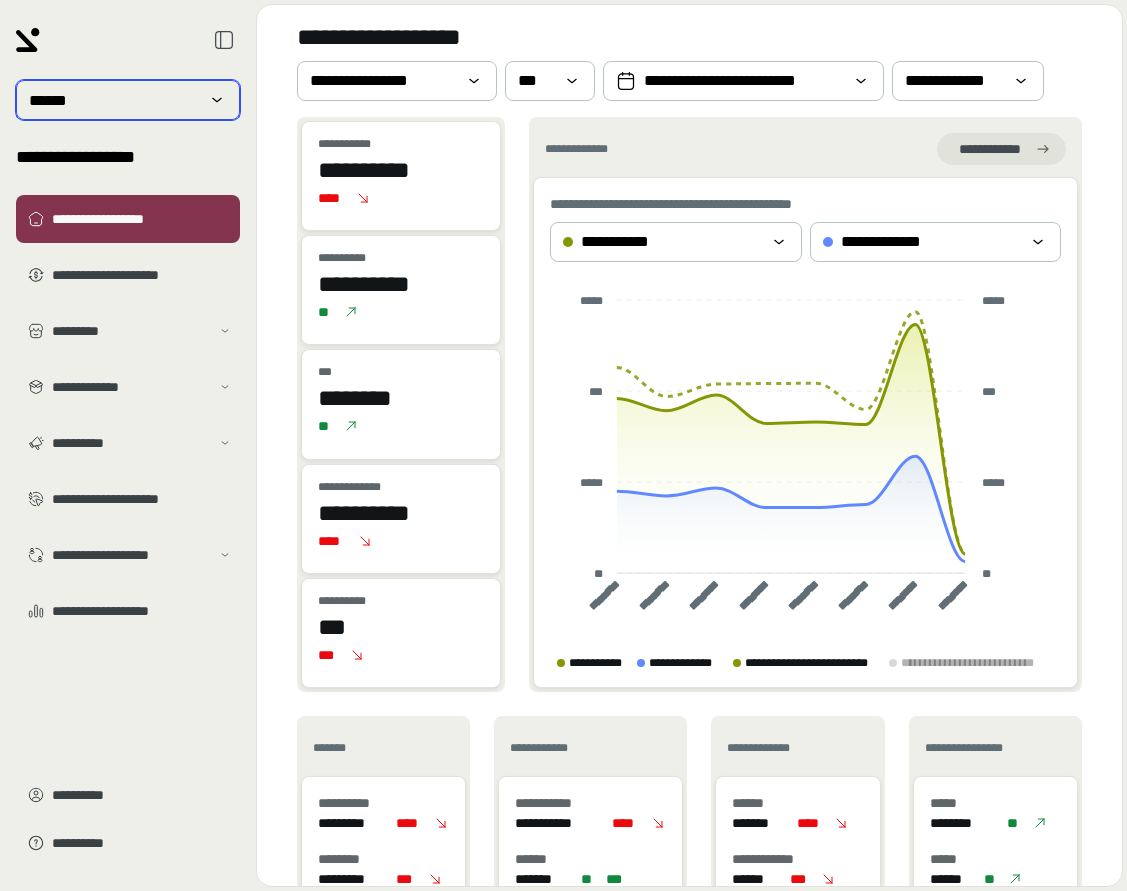 type on "******" 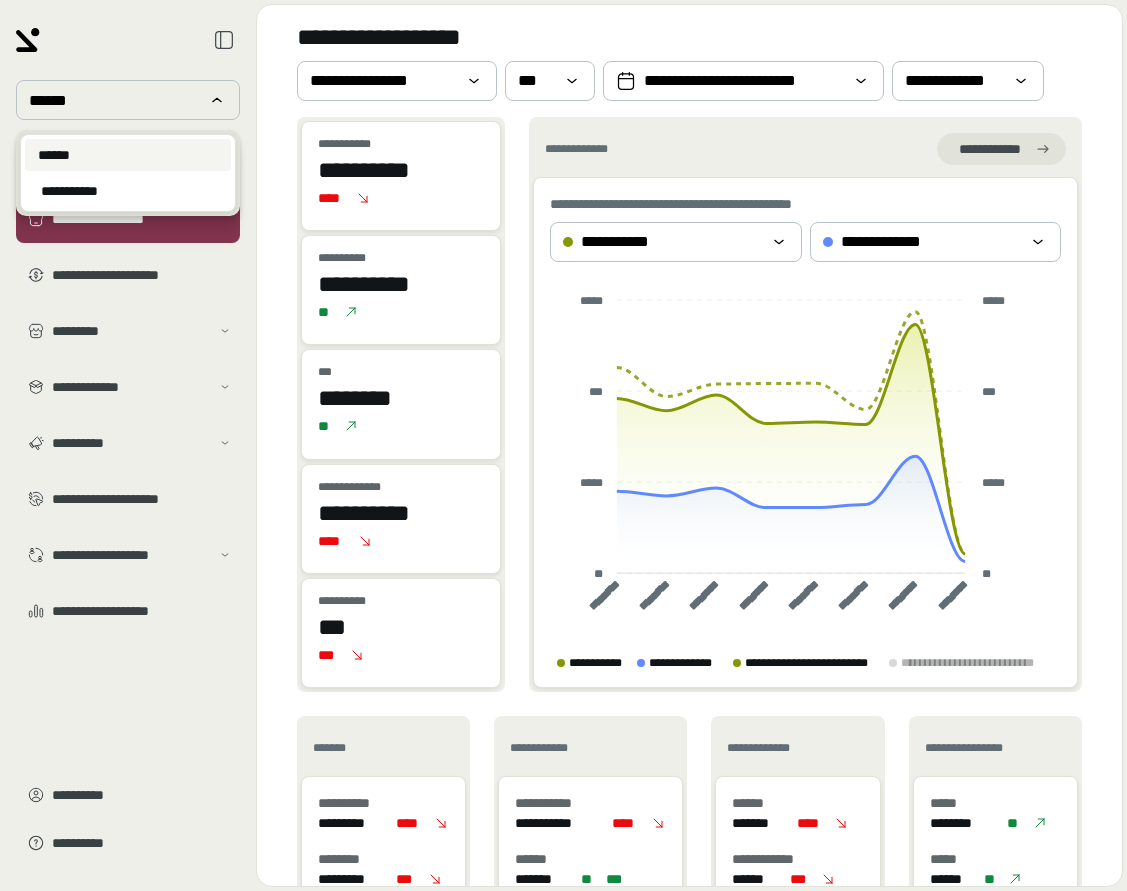 click on "******" at bounding box center (128, 155) 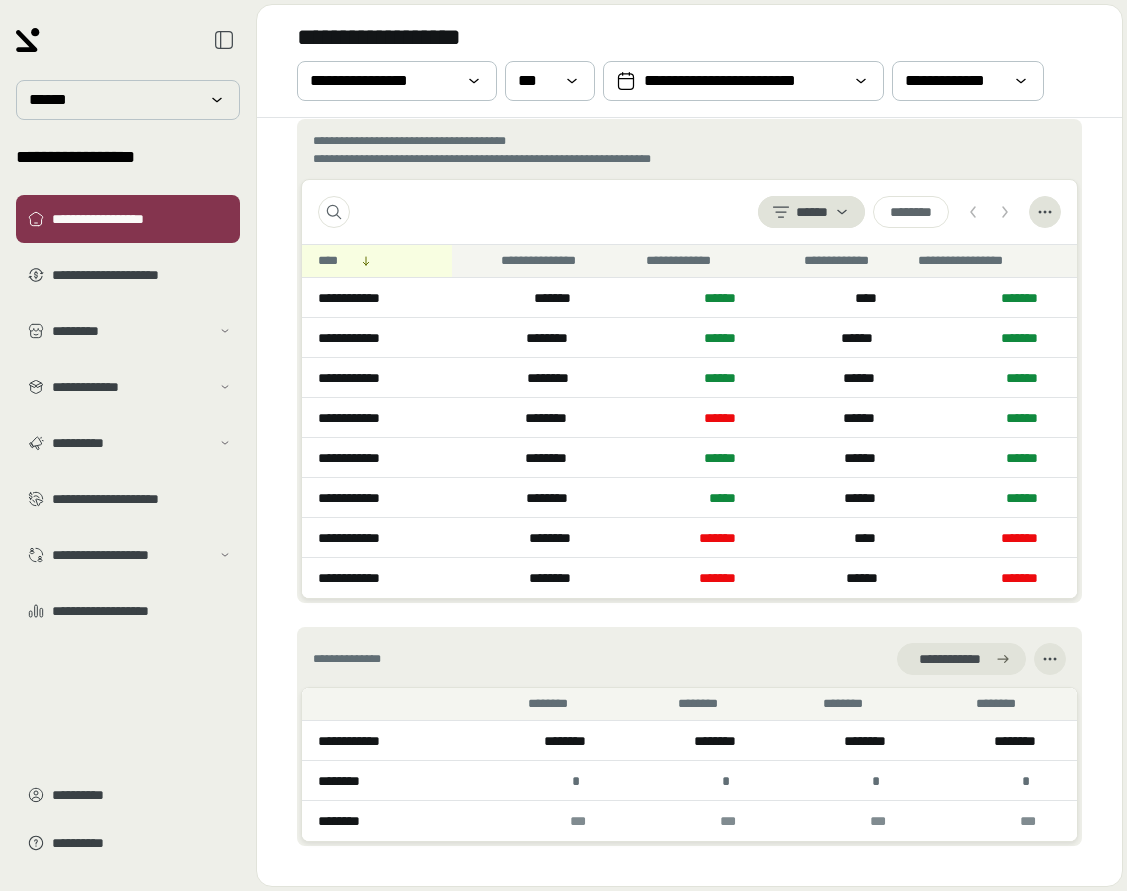 scroll, scrollTop: 1451, scrollLeft: 0, axis: vertical 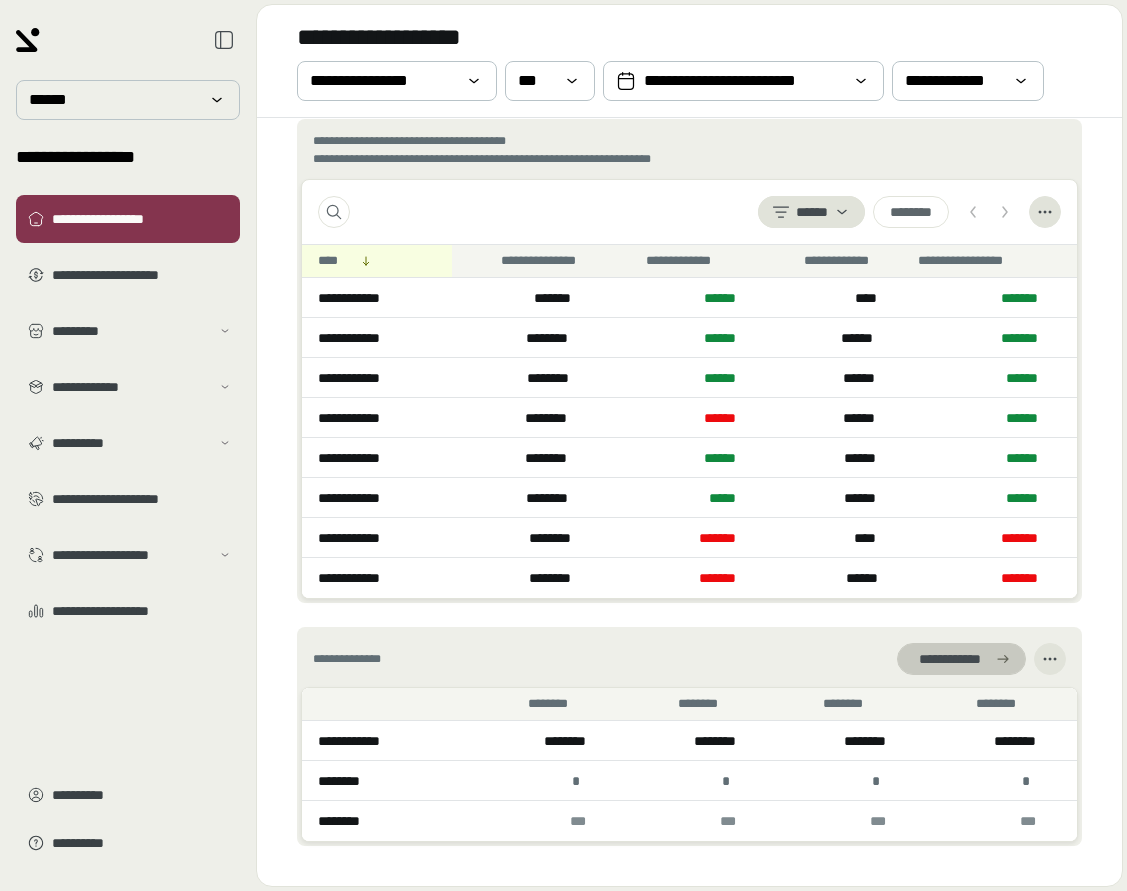 click on "**********" at bounding box center (949, 659) 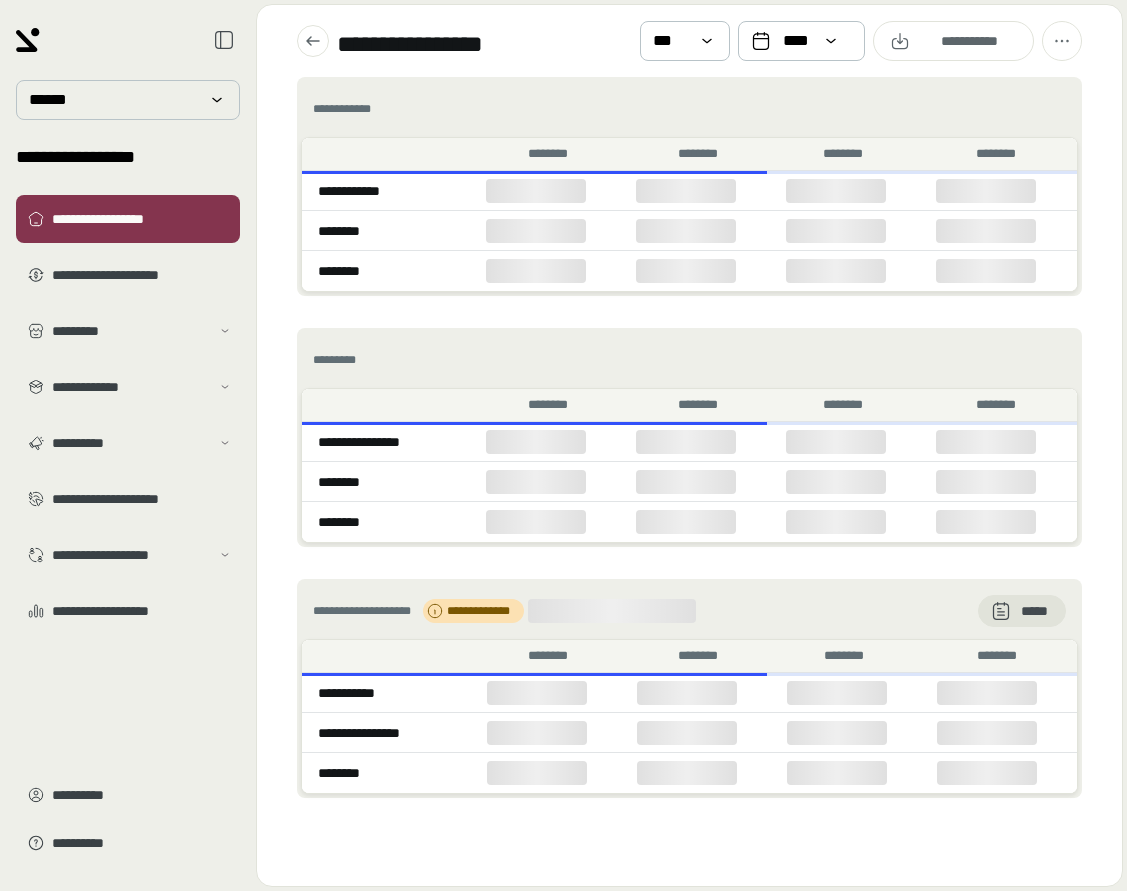 scroll, scrollTop: 0, scrollLeft: 0, axis: both 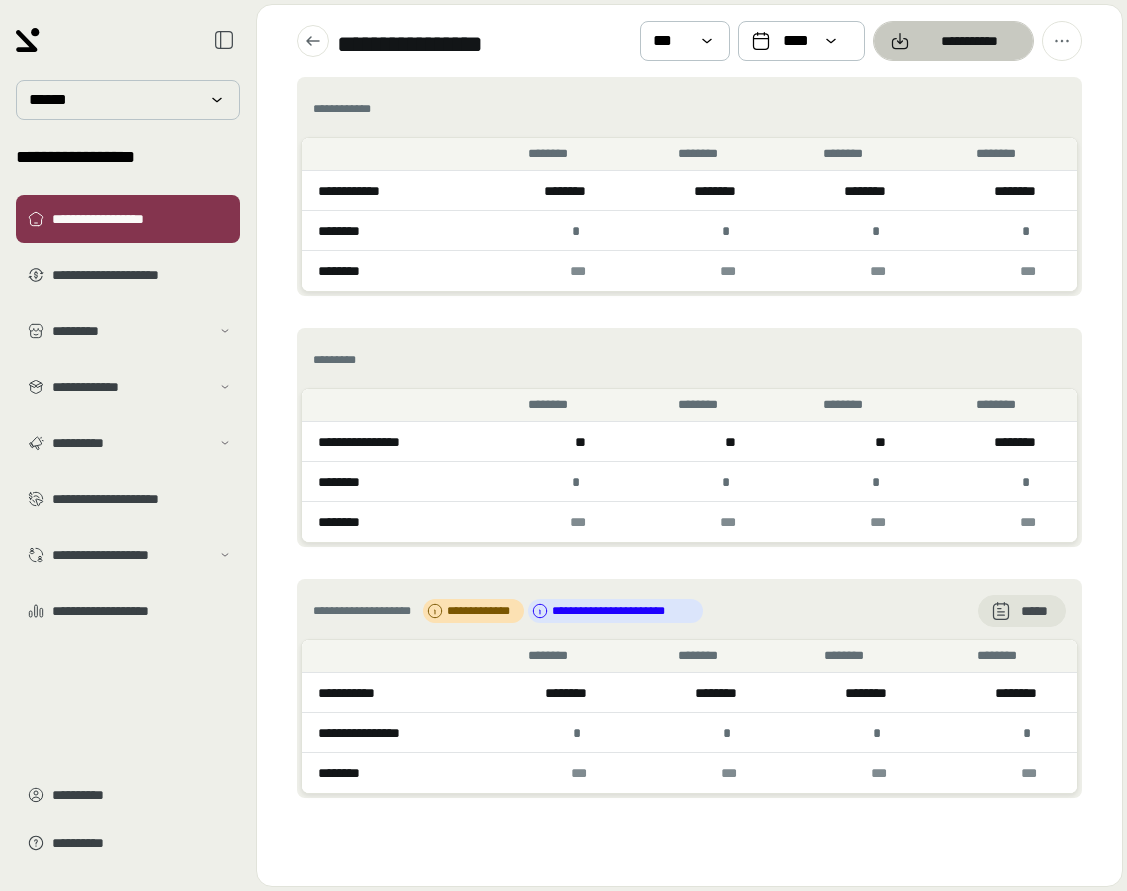 click at bounding box center (953, 41) 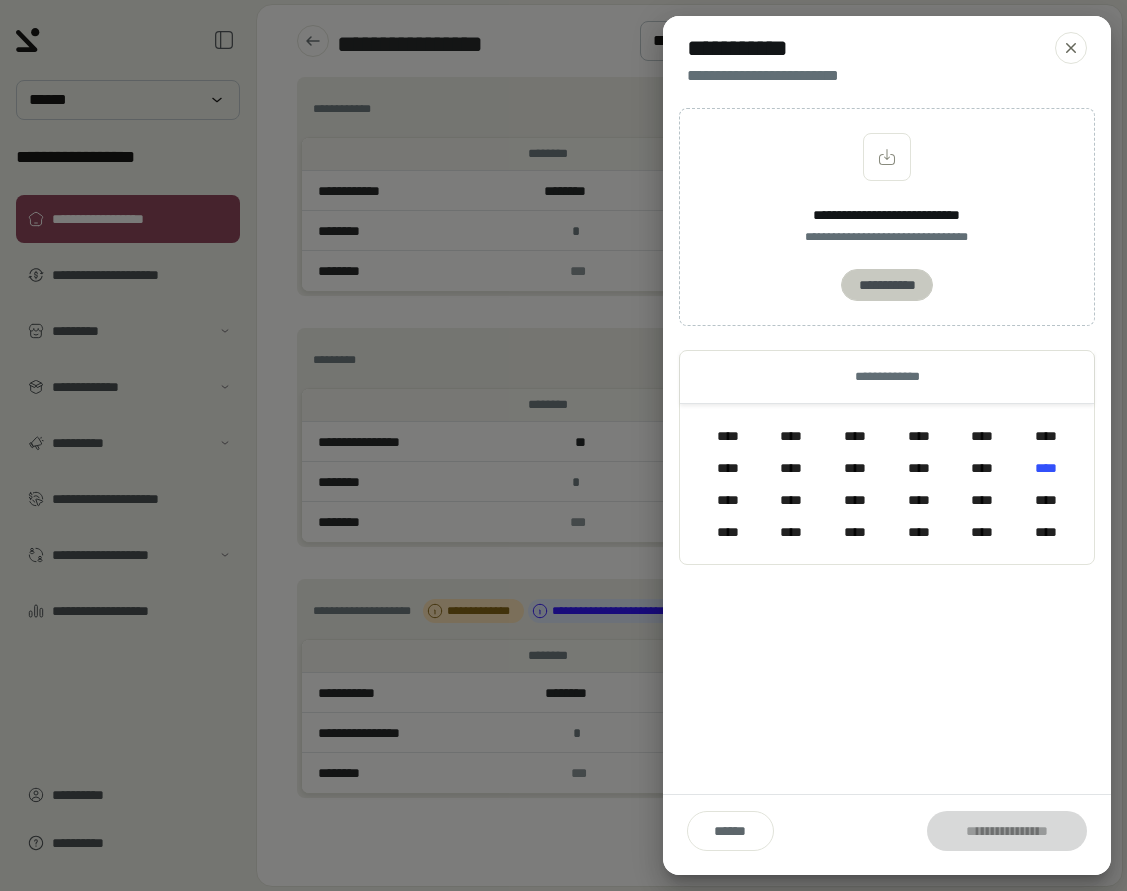 click at bounding box center [887, 285] 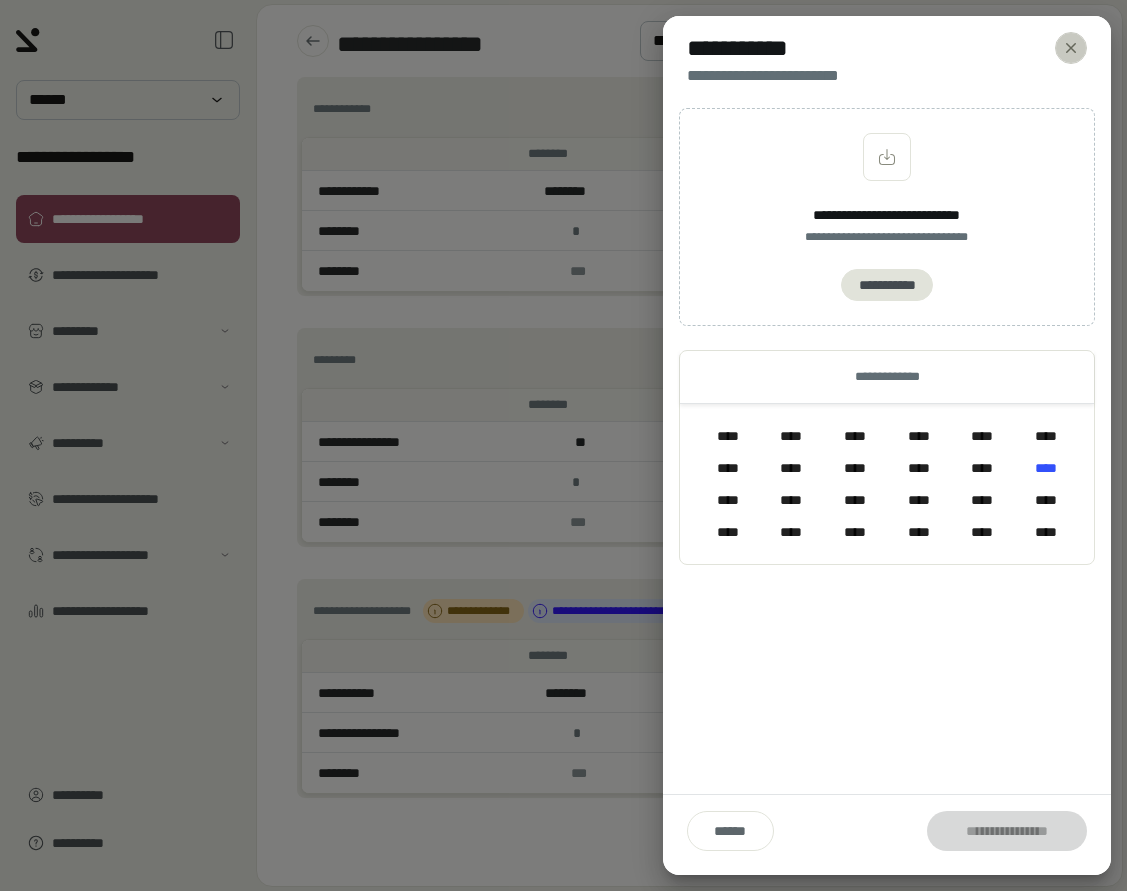 click 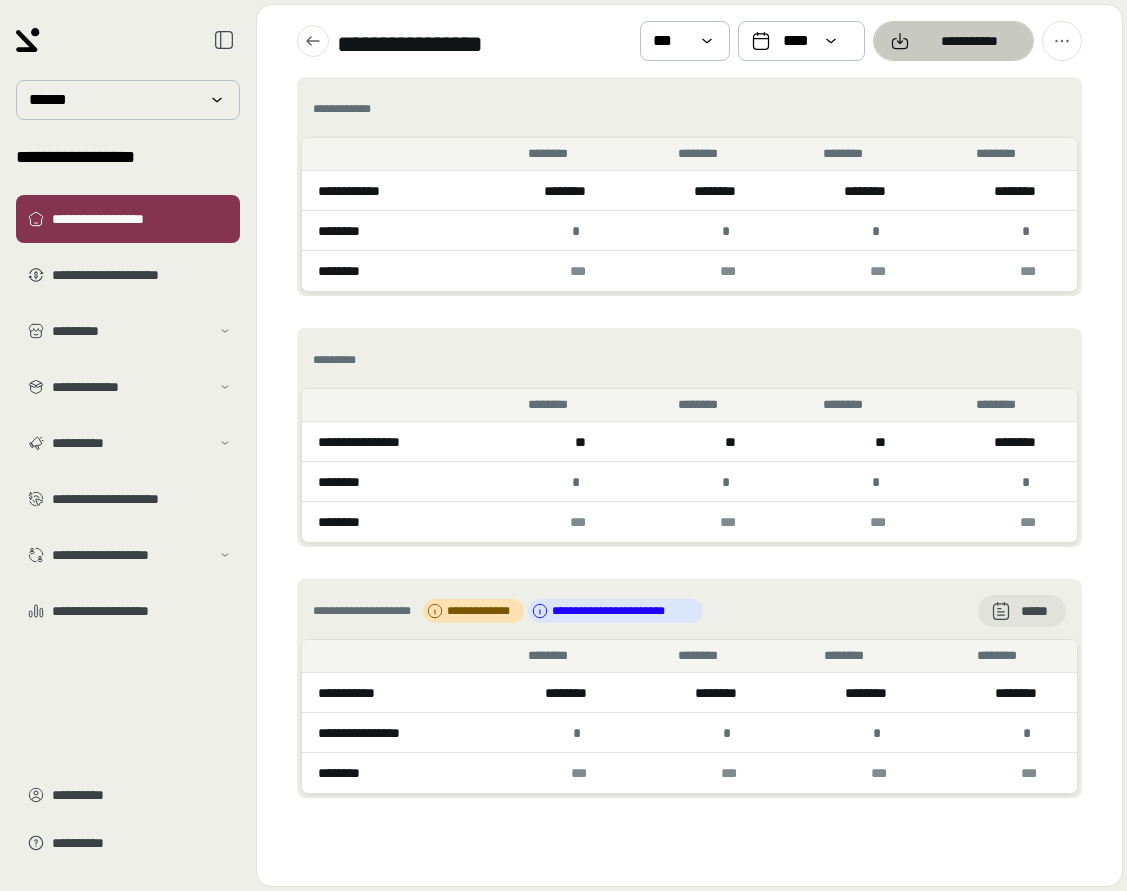 click at bounding box center [953, 41] 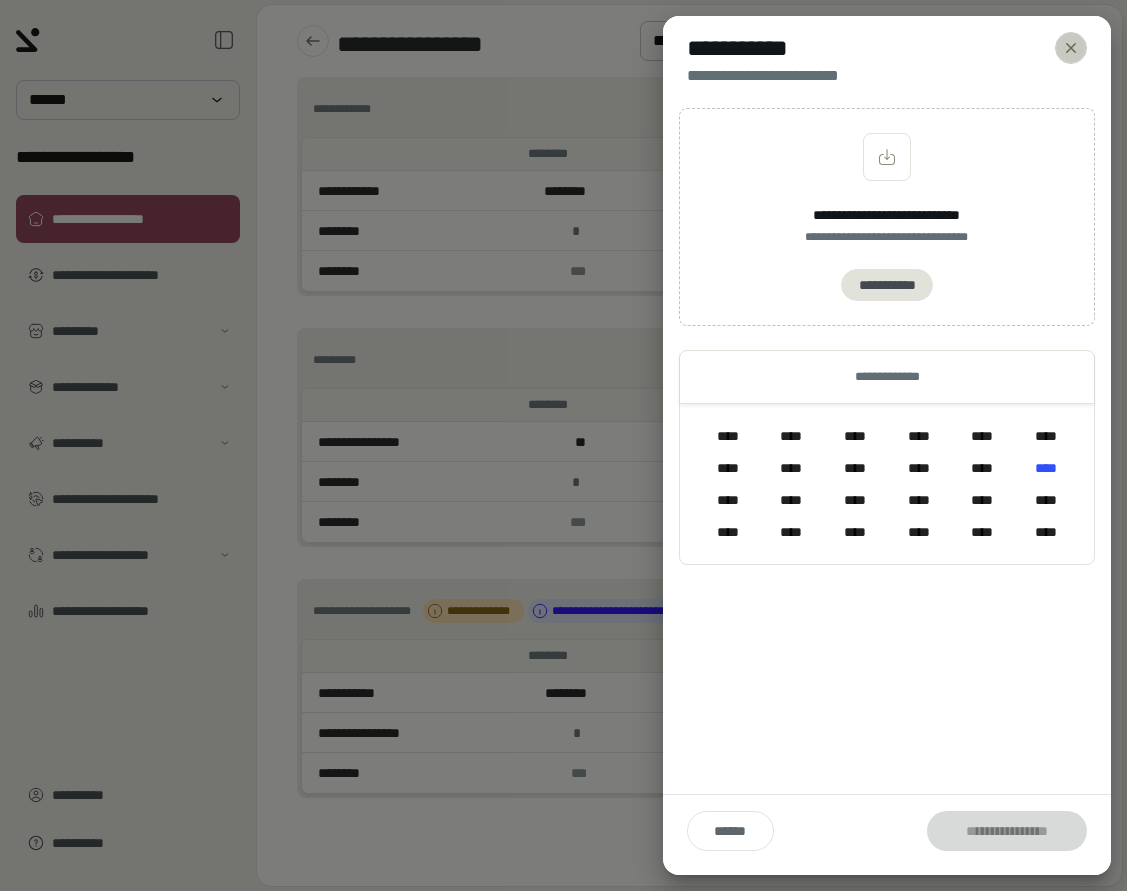 click at bounding box center [1071, 48] 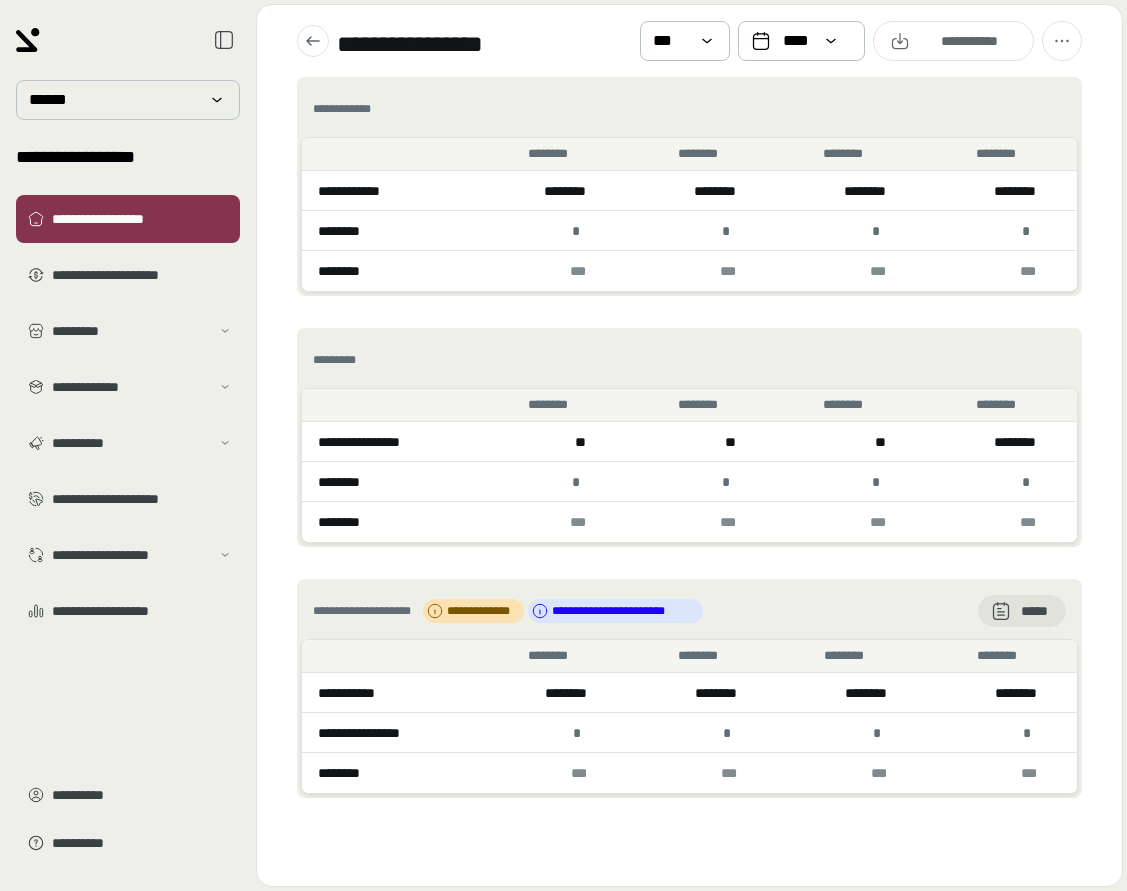 click on "[FIRST] [LAST] [NAME]" at bounding box center (861, 41) 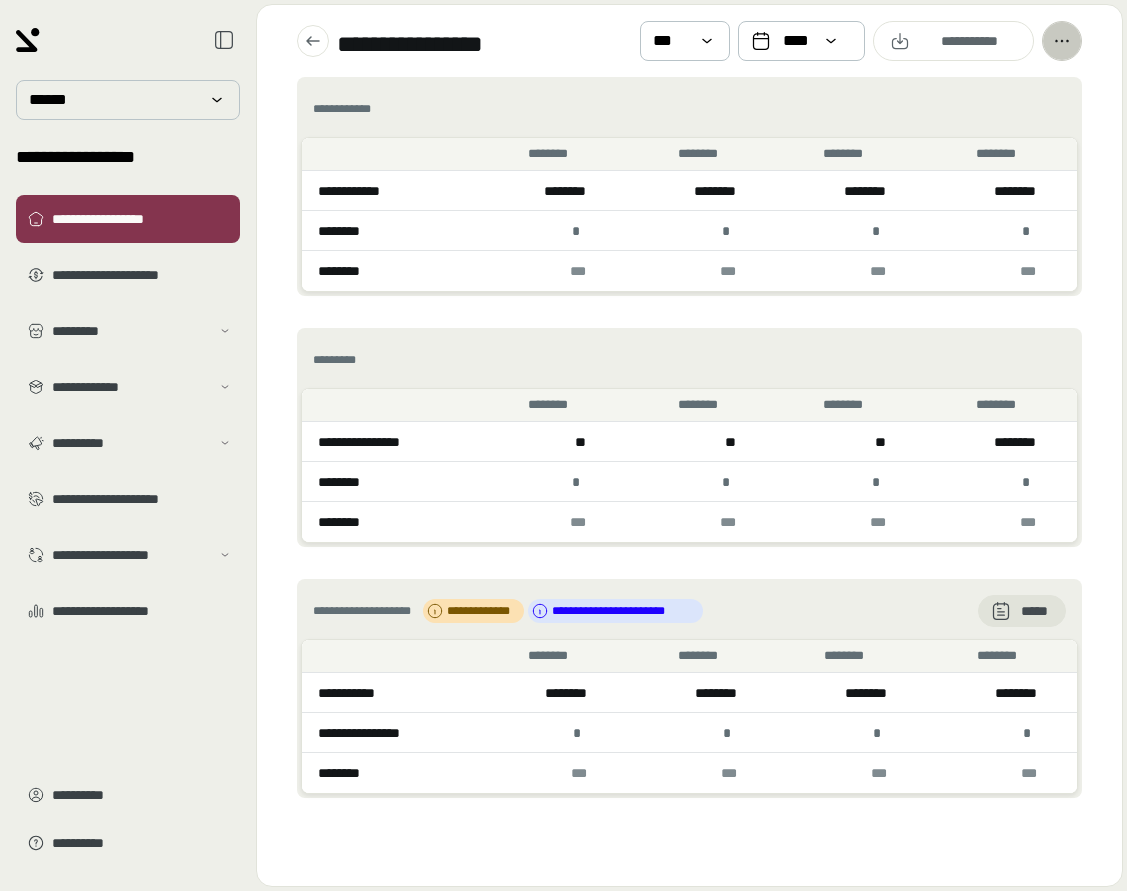 click at bounding box center [1062, 41] 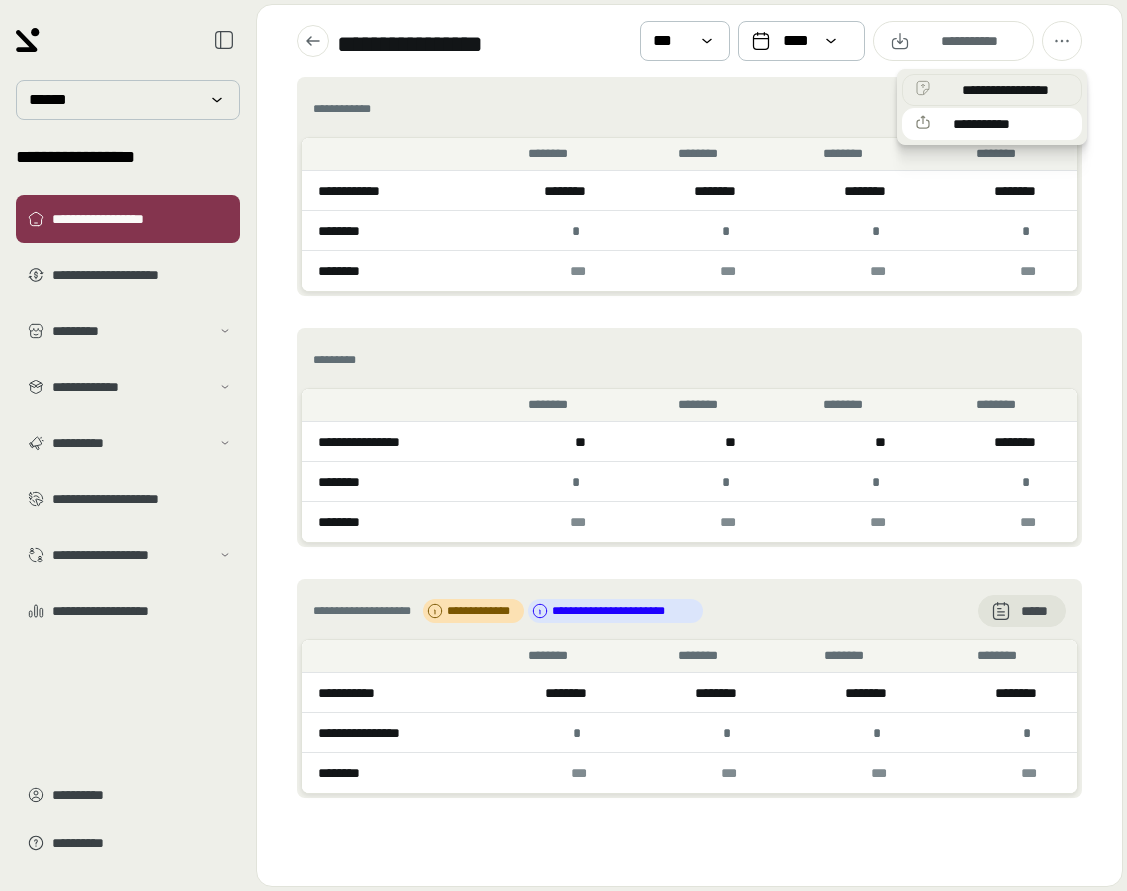 click on "**********" at bounding box center (1006, 90) 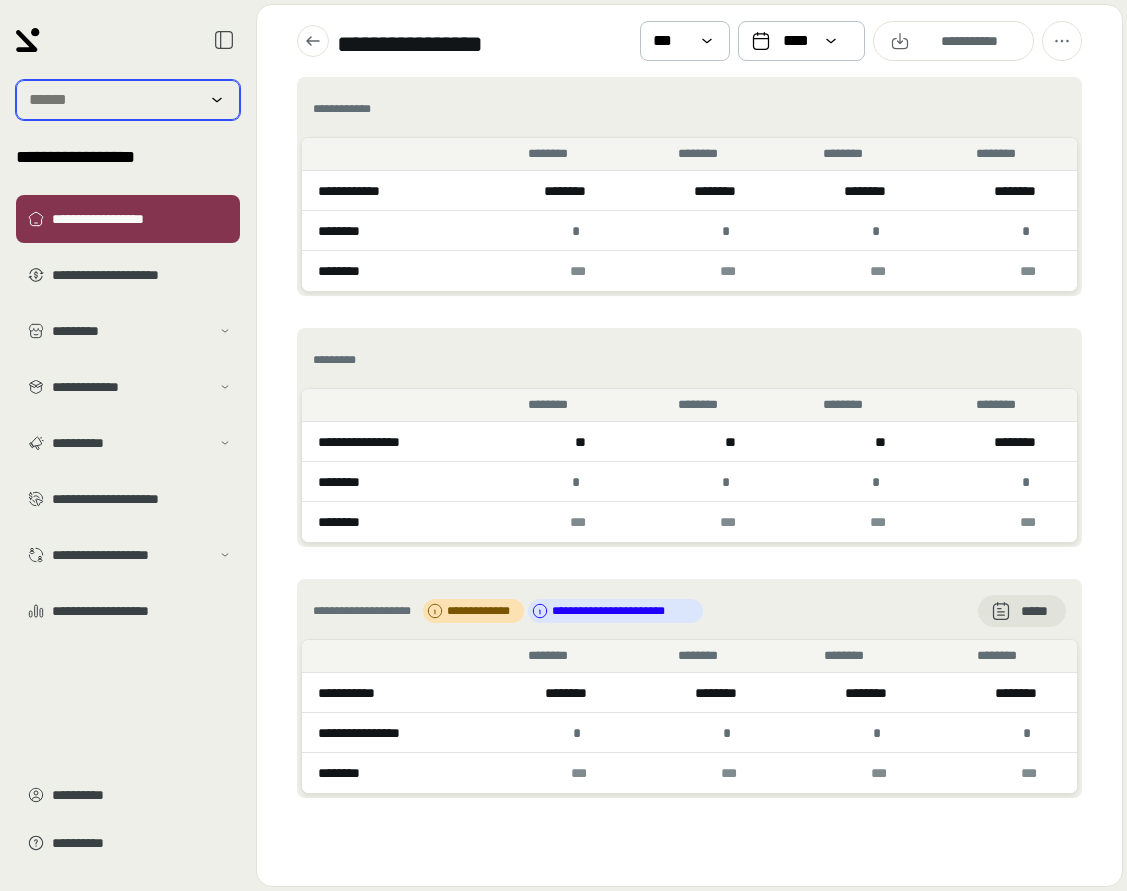 click at bounding box center [114, 100] 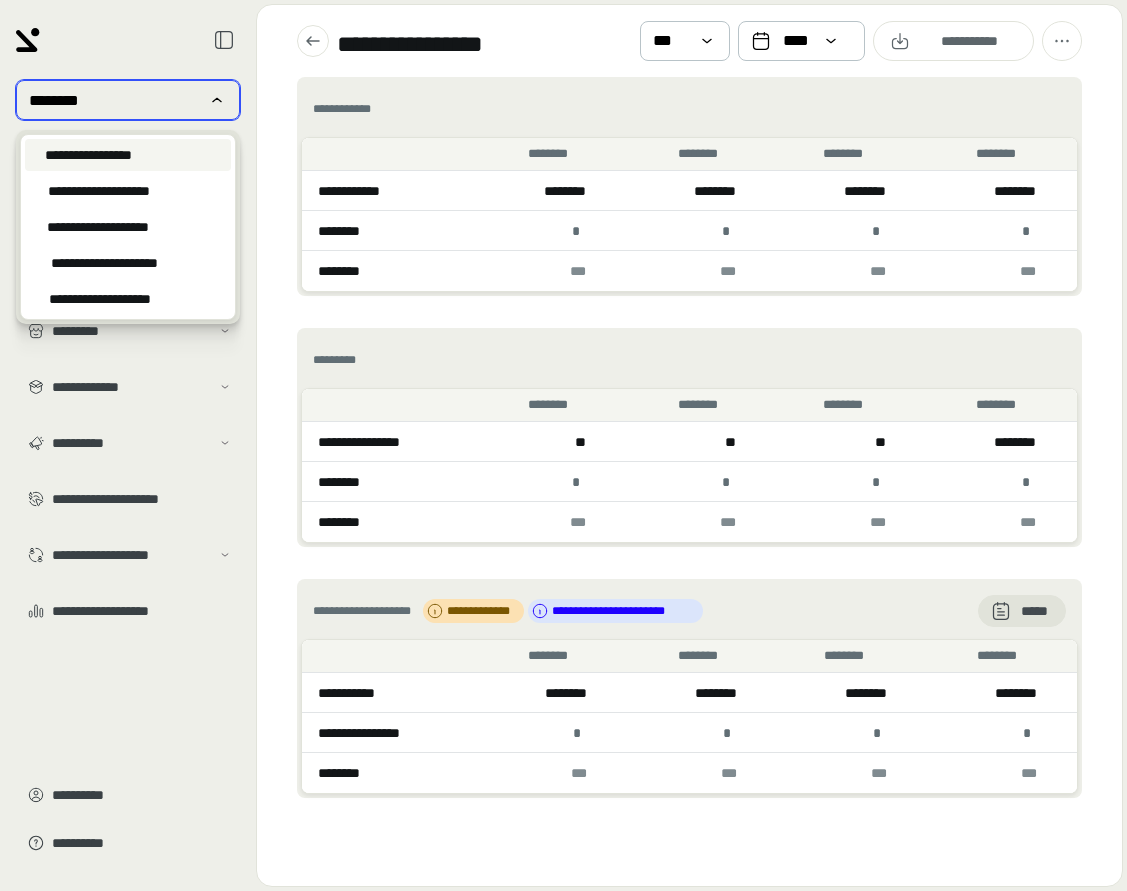 type on "********" 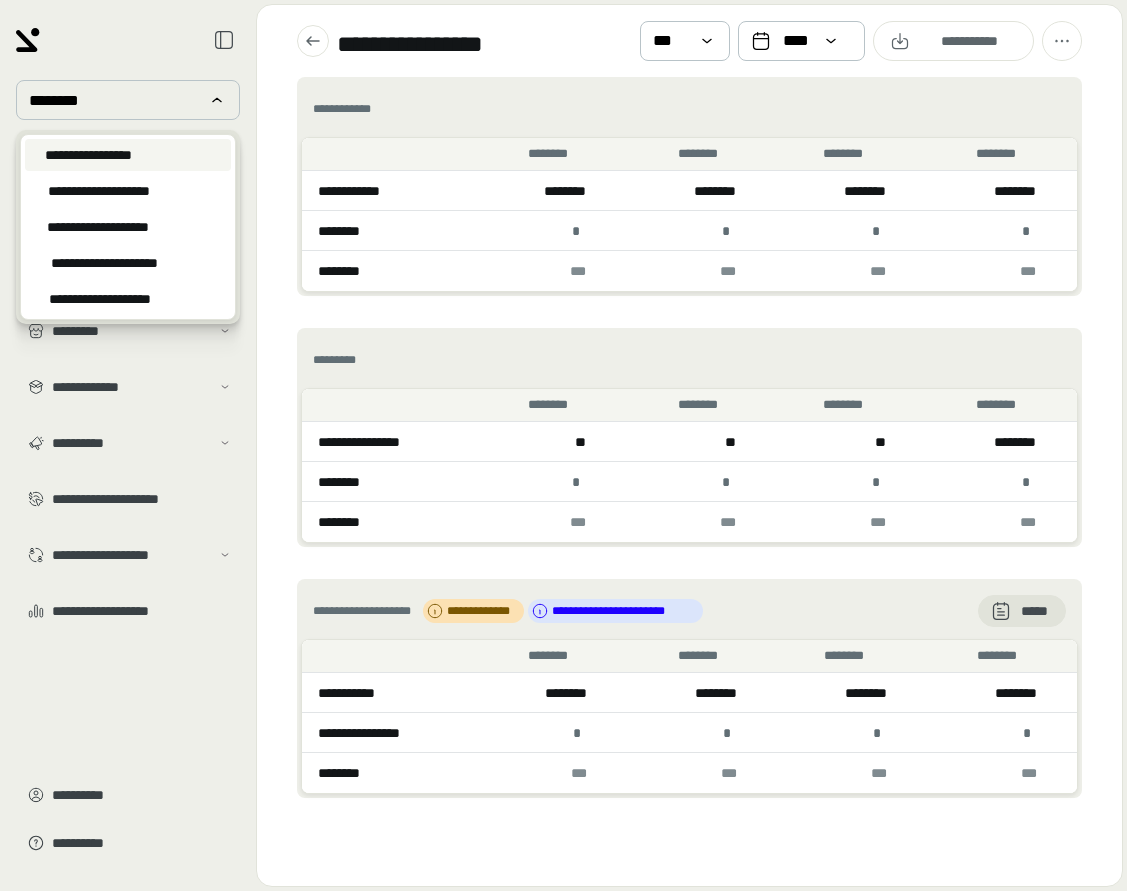 click on "**********" at bounding box center (128, 155) 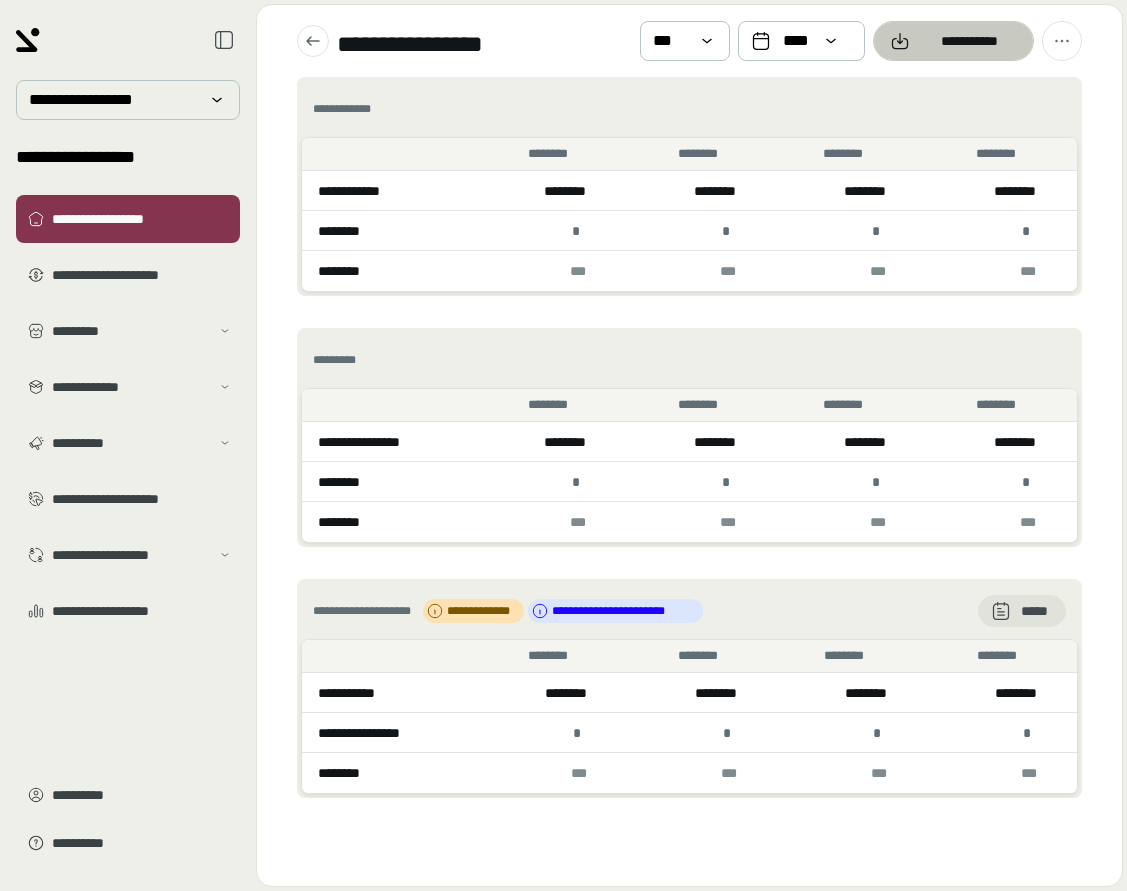 click on "**********" at bounding box center (969, 41) 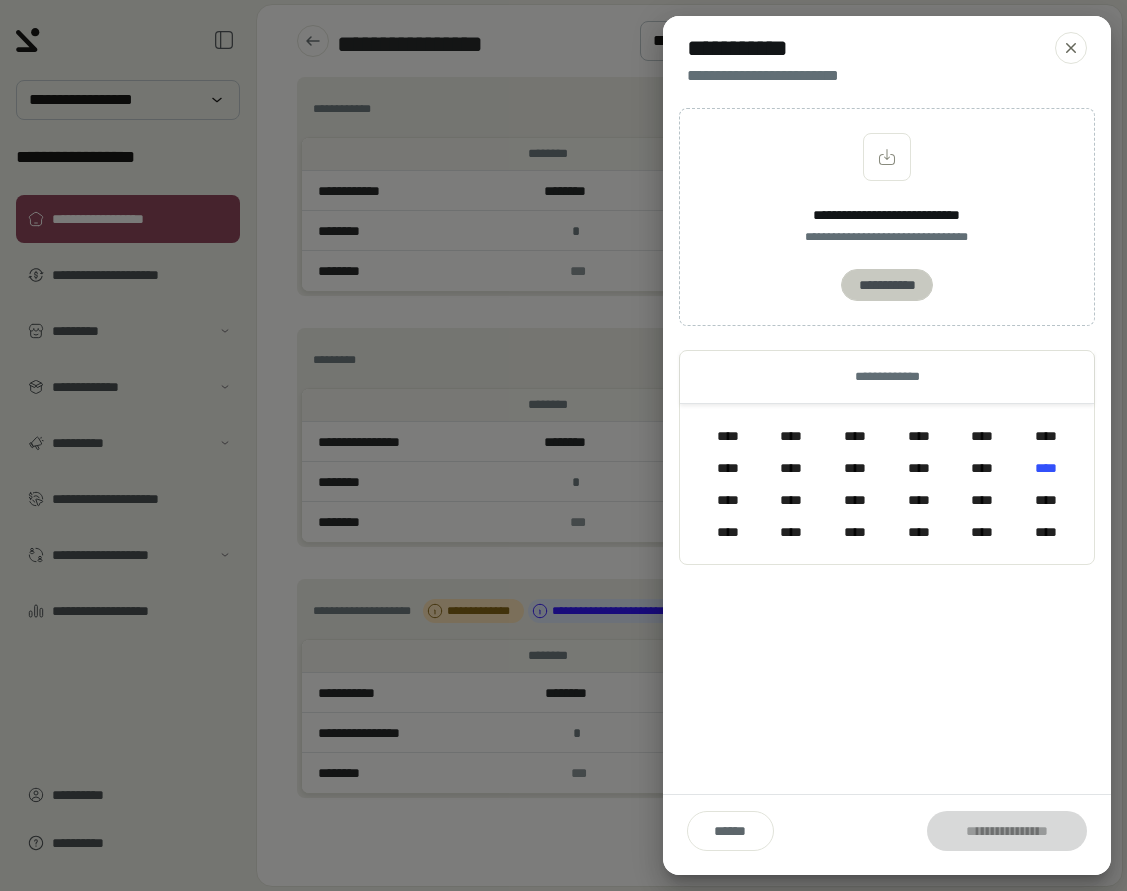 click on "**********" at bounding box center [887, 285] 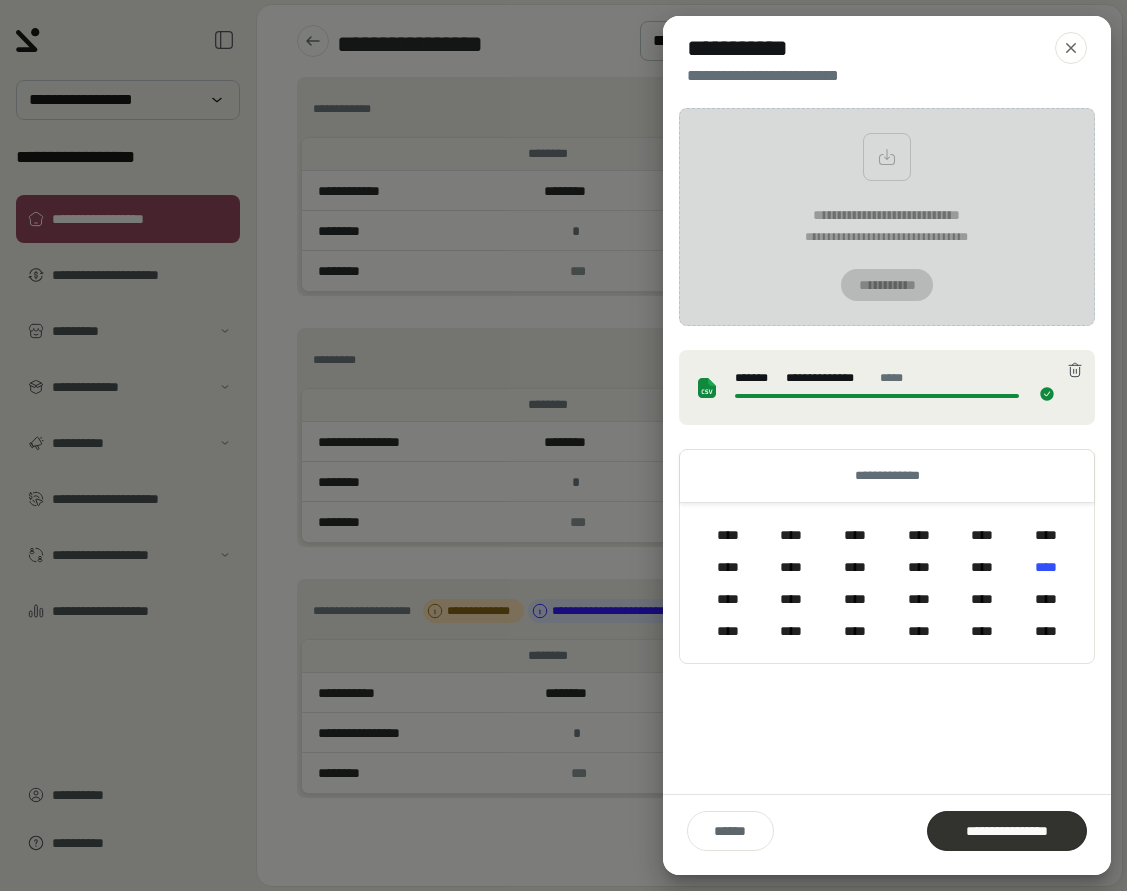 click on "**********" at bounding box center (1007, 831) 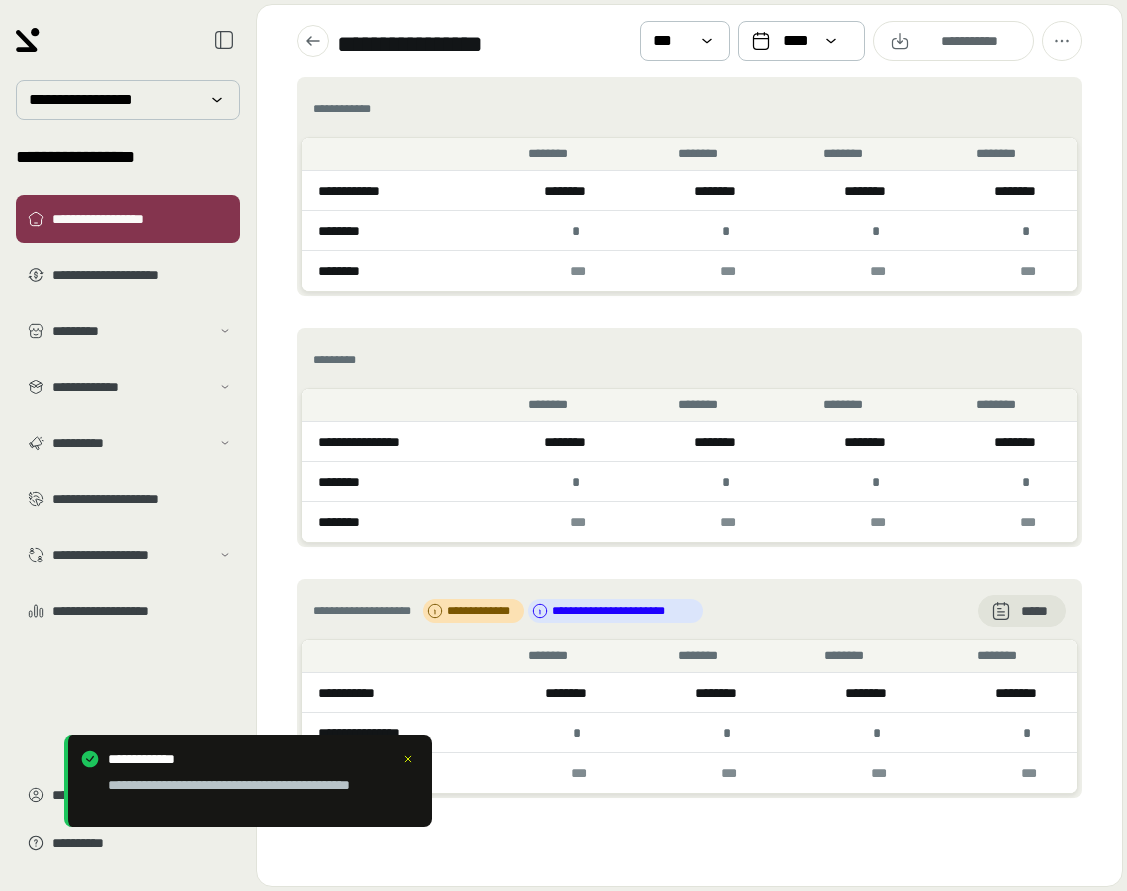 type 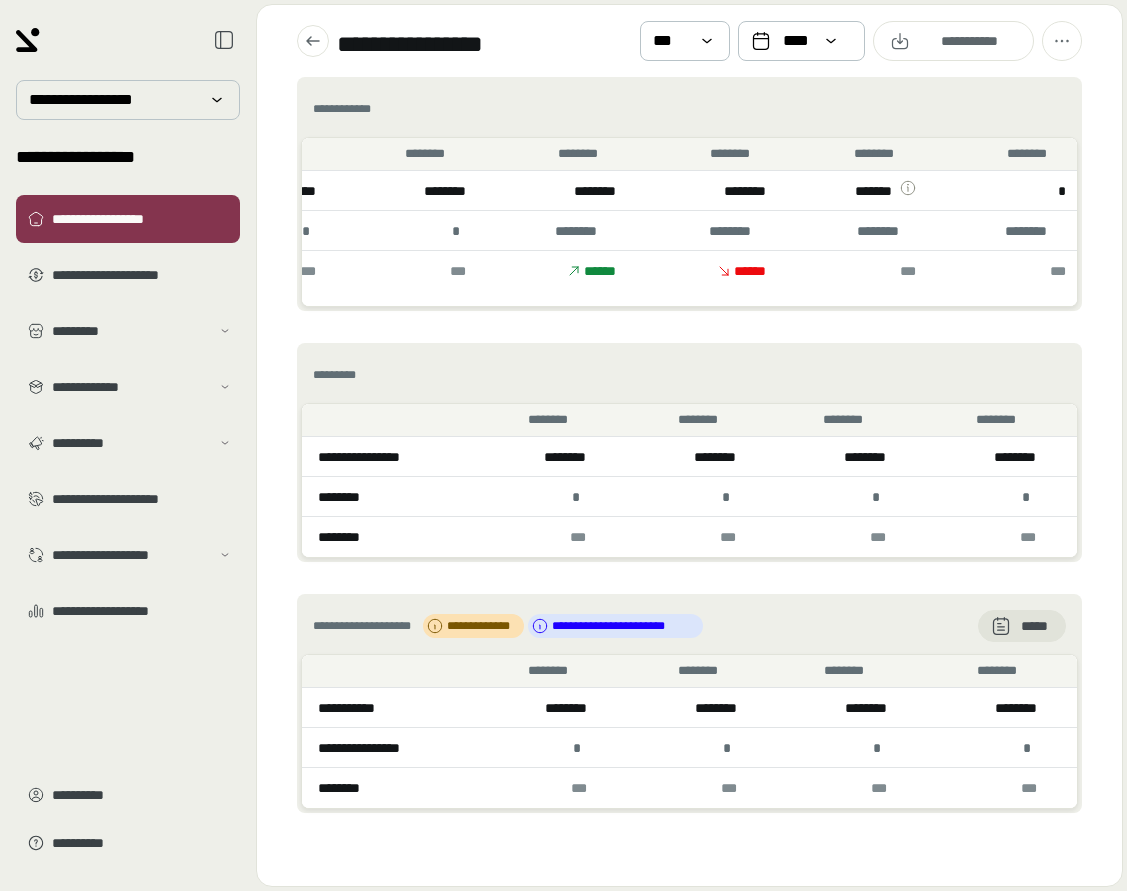 scroll, scrollTop: 0, scrollLeft: 0, axis: both 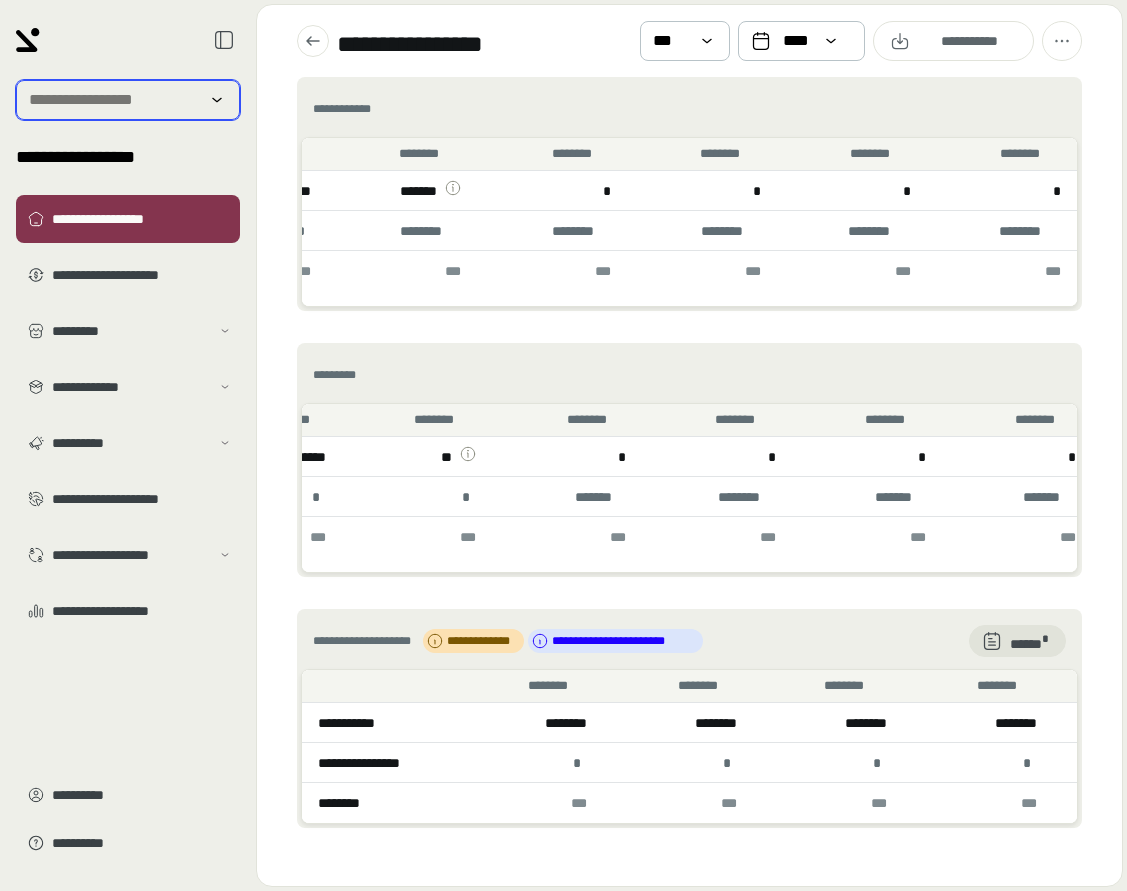 click at bounding box center (114, 100) 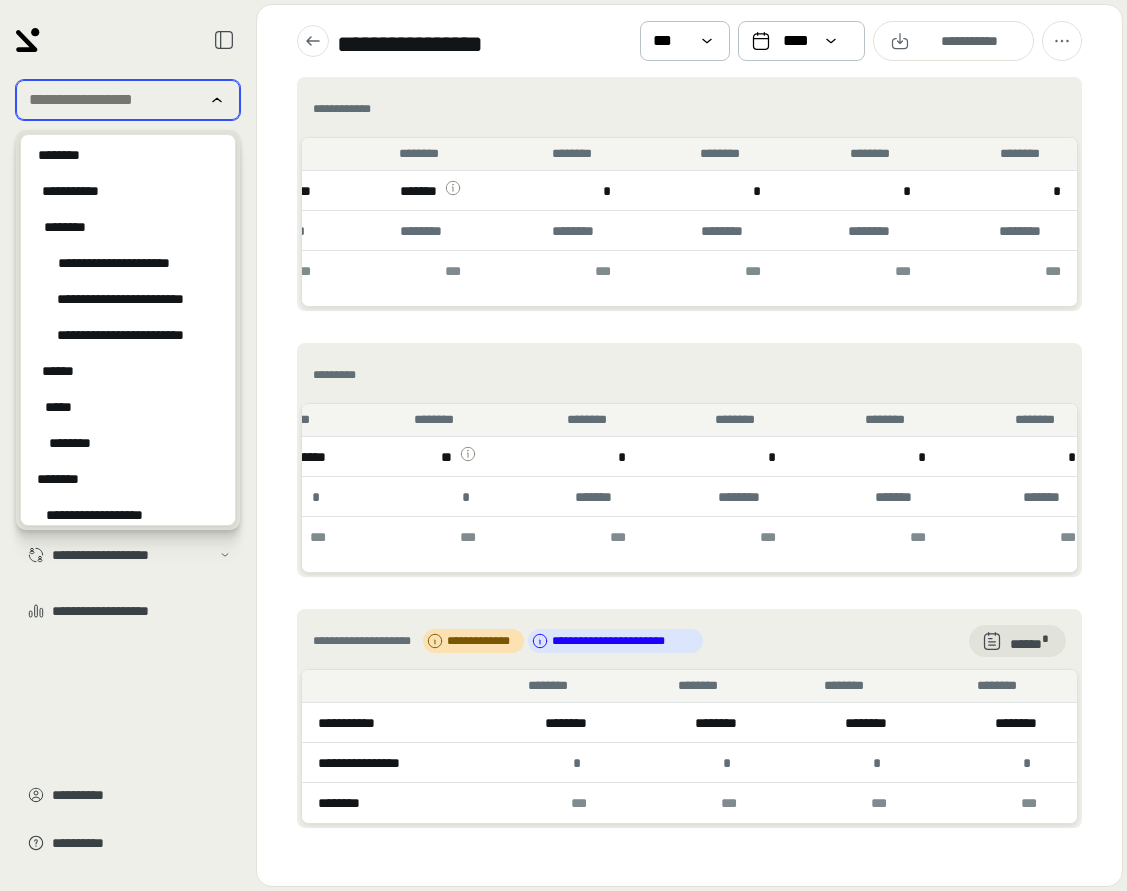 type on "*" 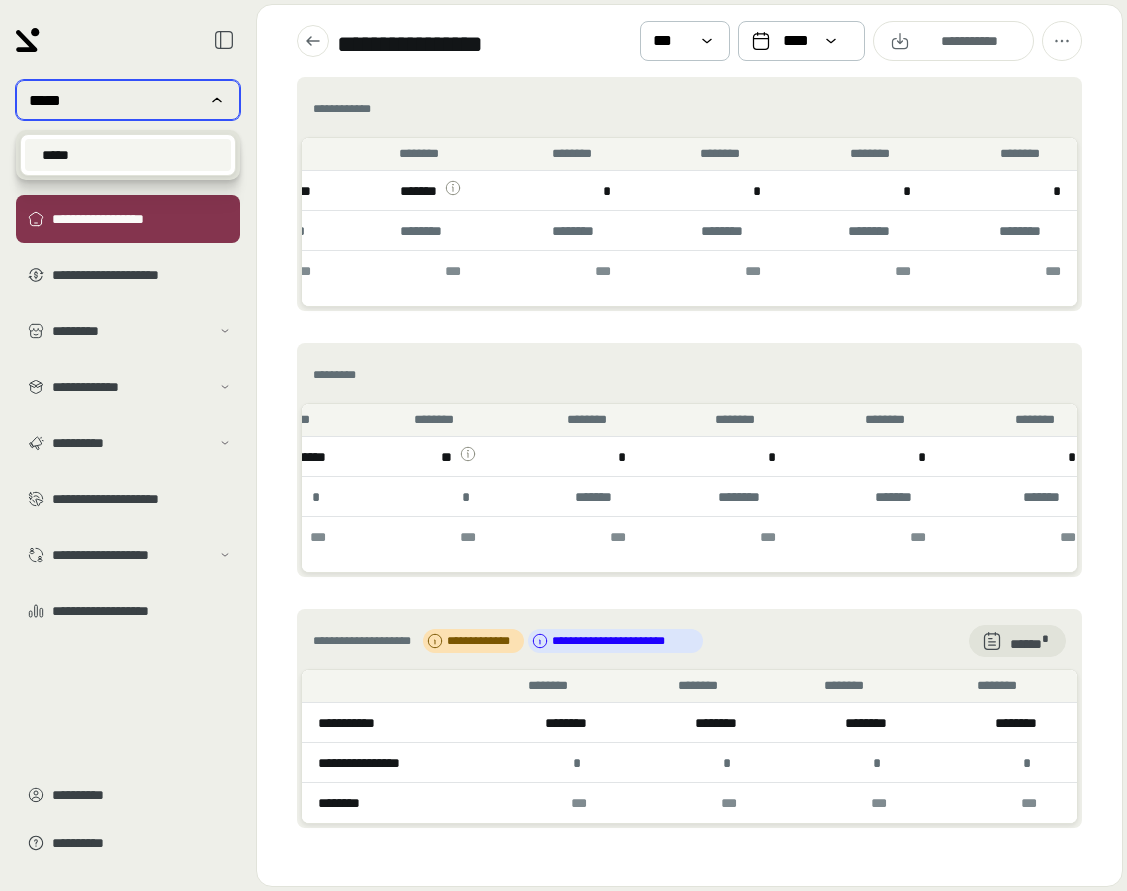 type on "*****" 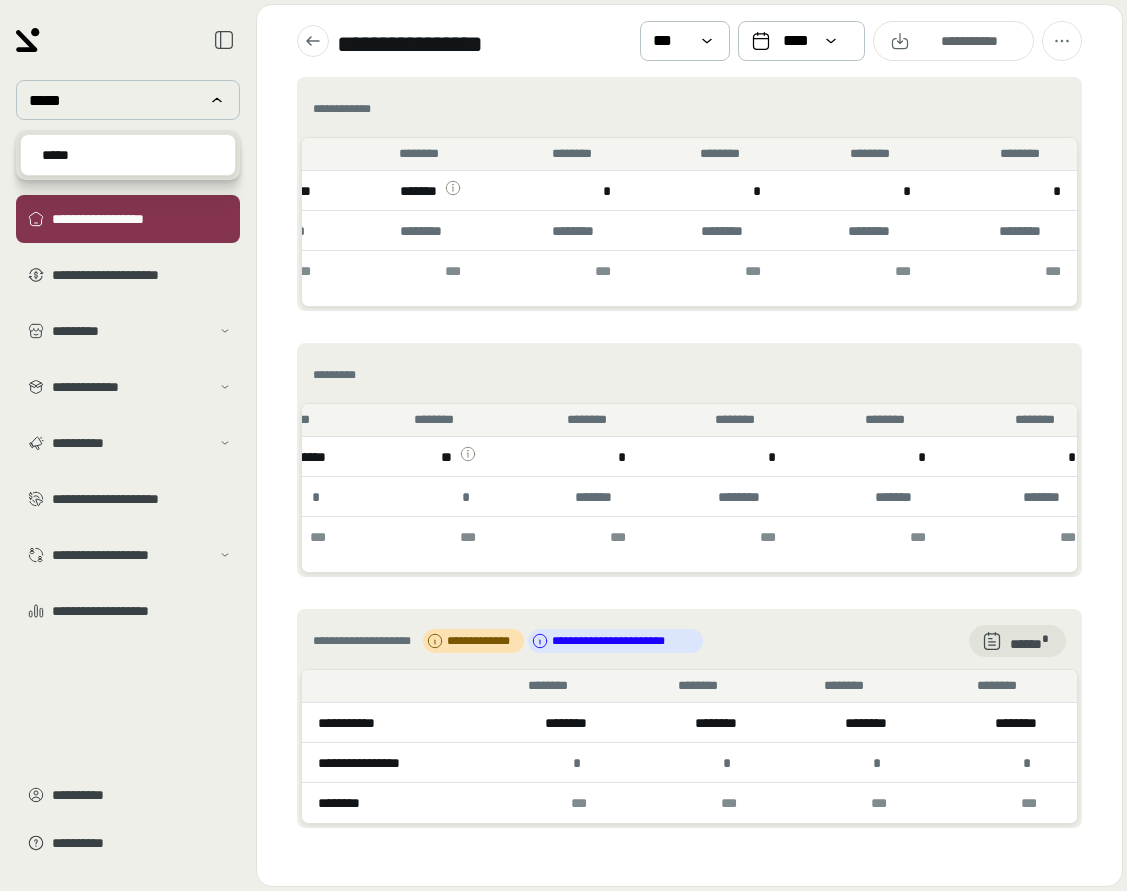 click on "*****" at bounding box center (128, 155) 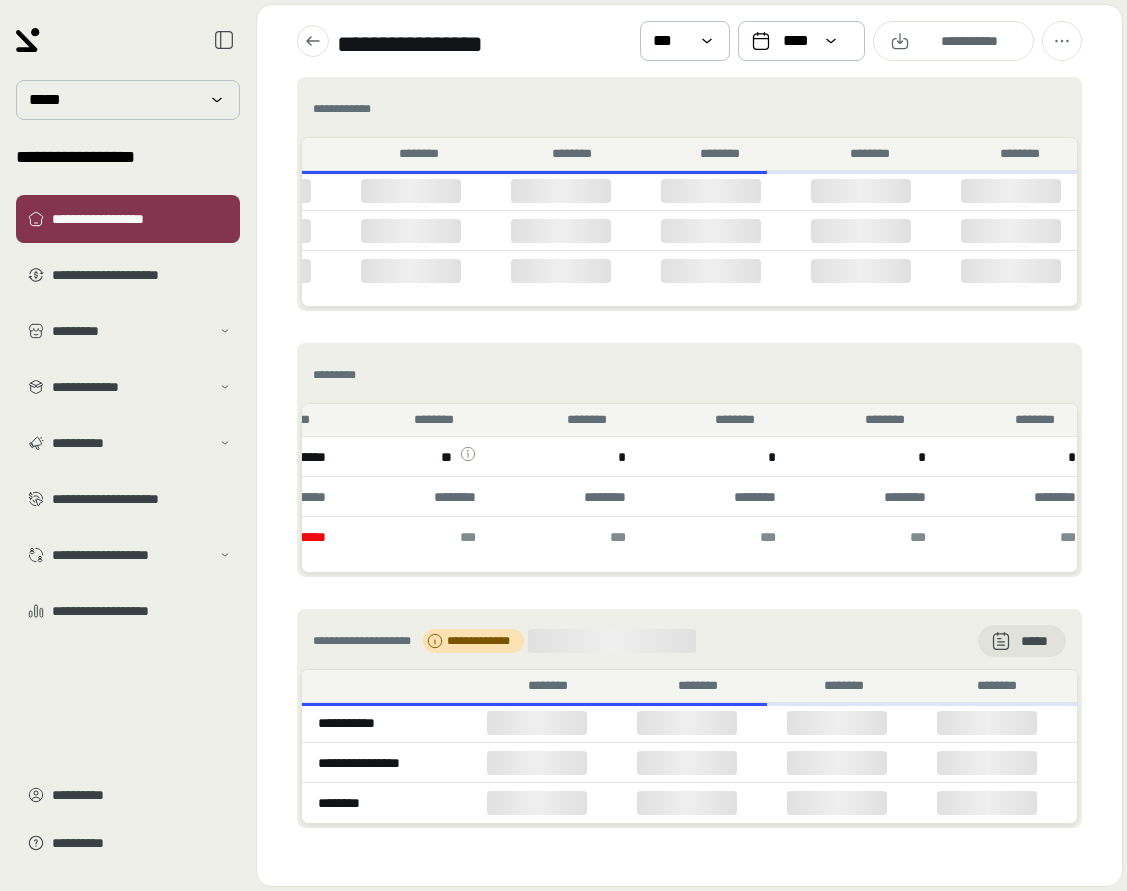scroll, scrollTop: 0, scrollLeft: 925, axis: horizontal 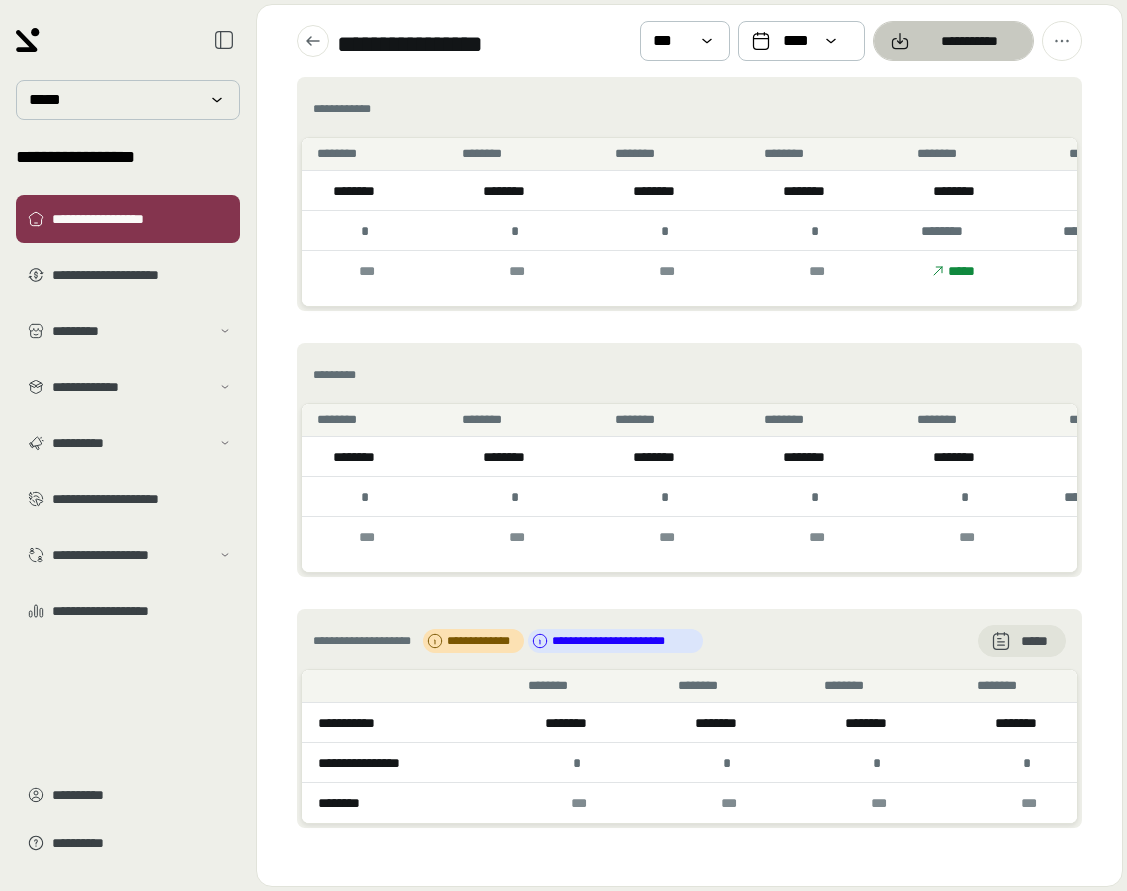 click 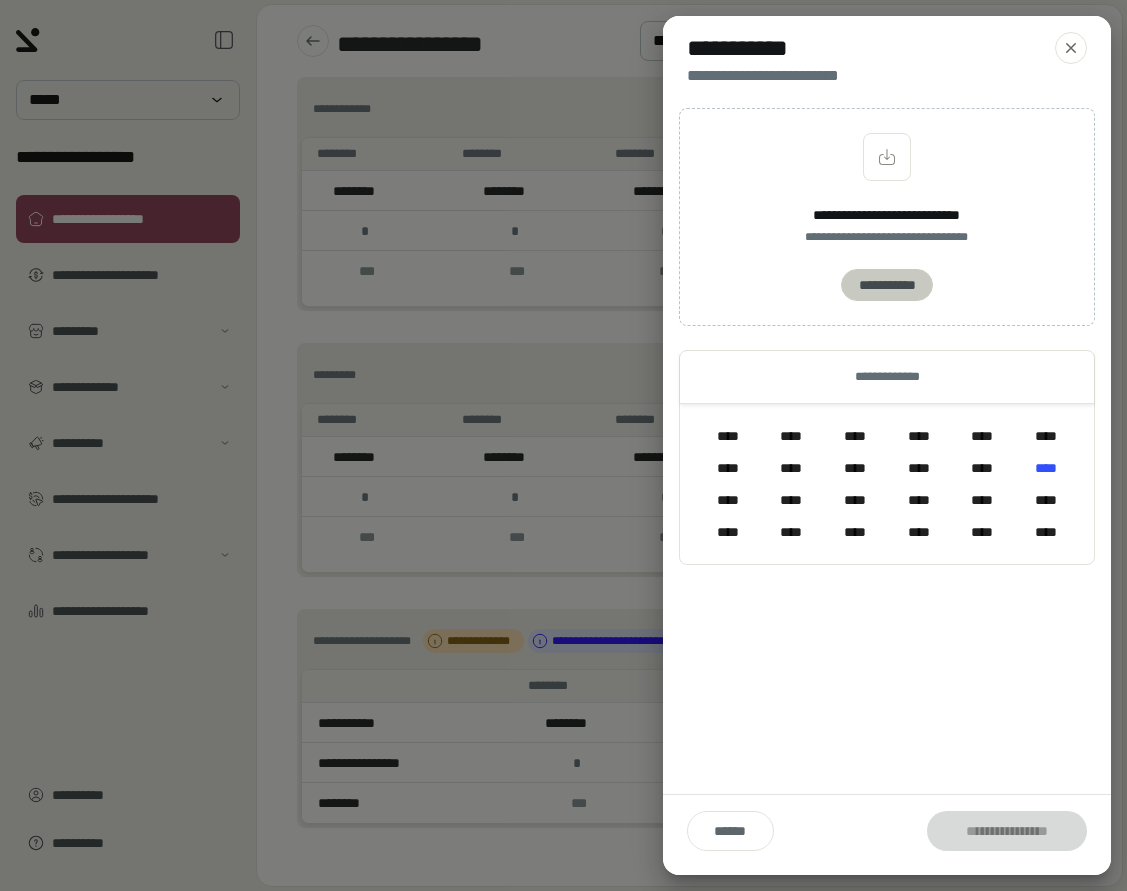 click on "**********" at bounding box center [887, 285] 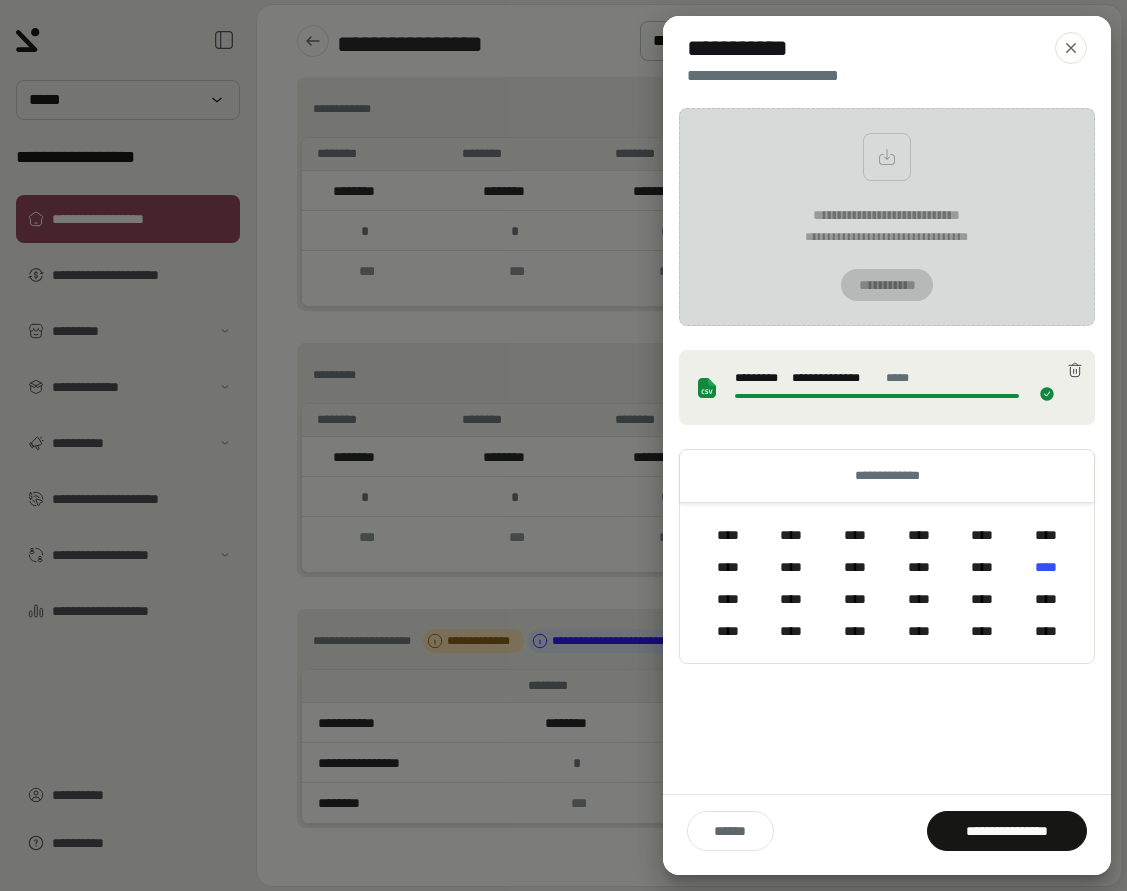 click on "**********" at bounding box center (887, 449) 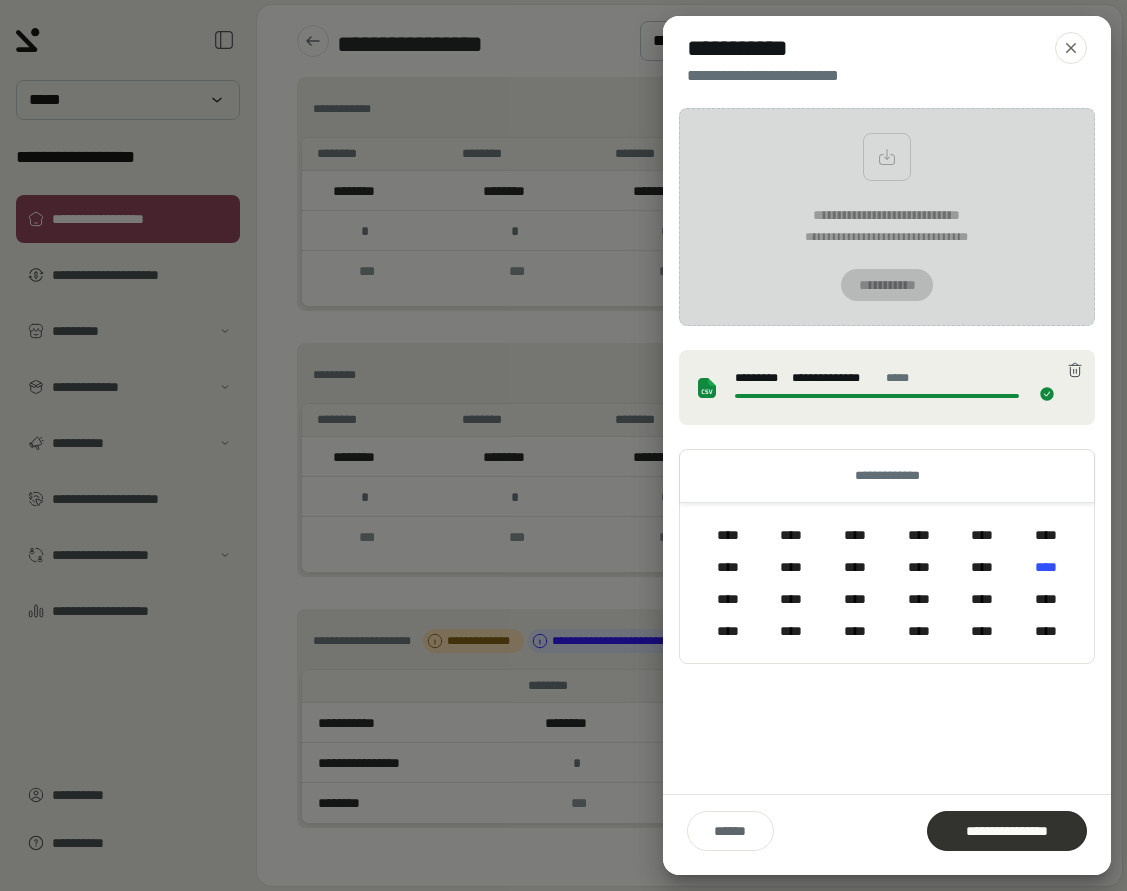 click at bounding box center [1007, 831] 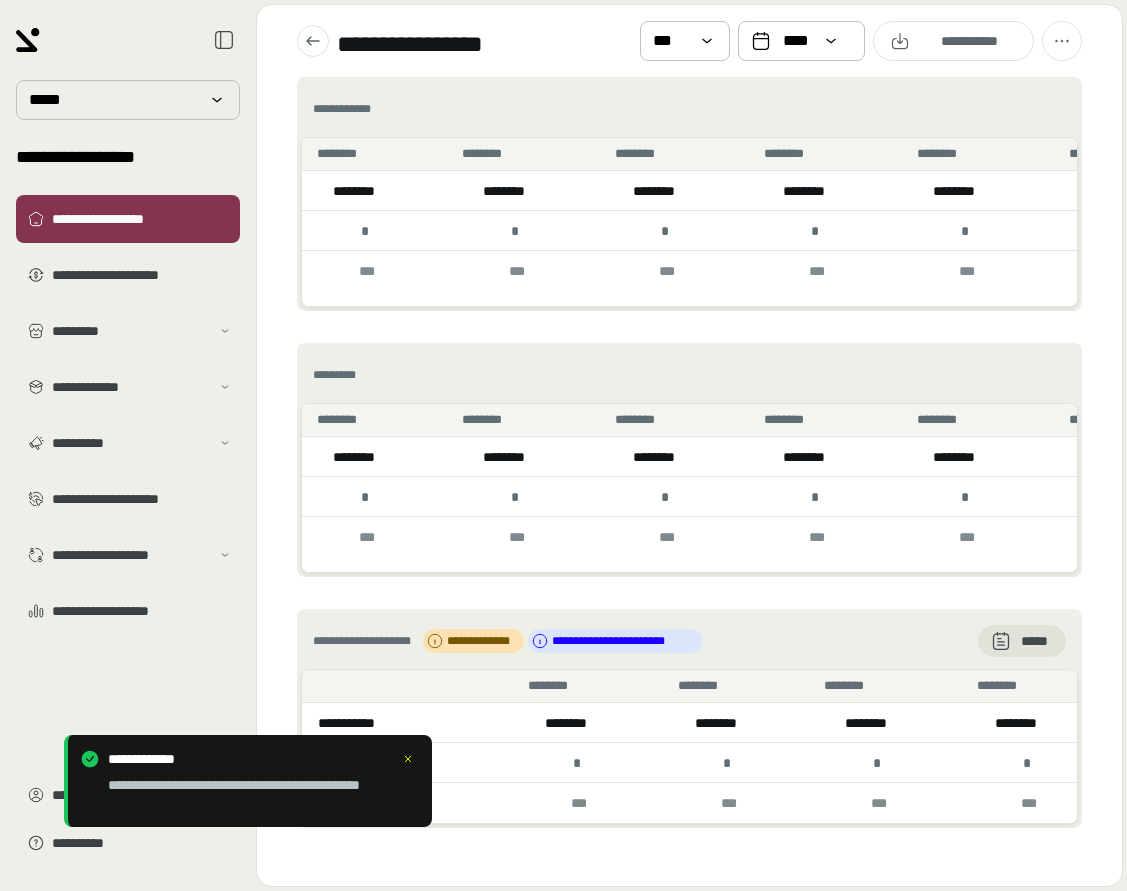 type 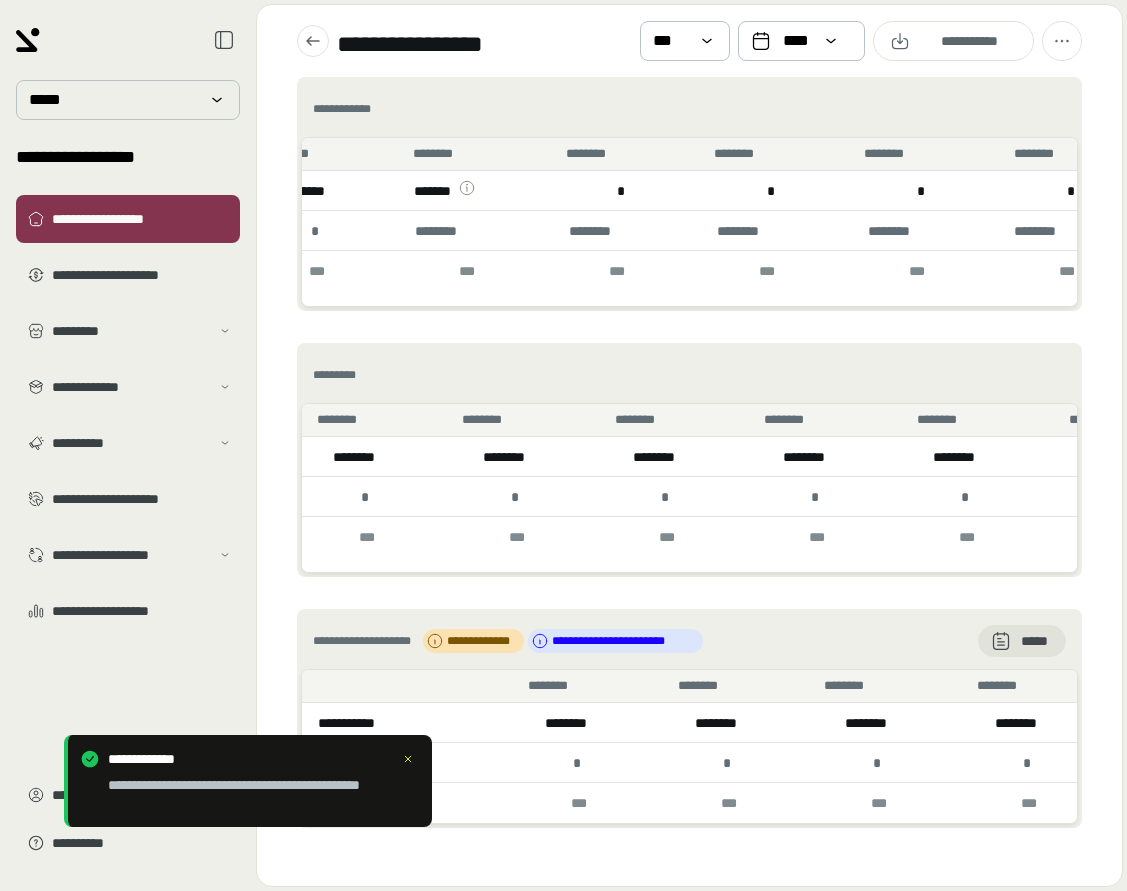 scroll, scrollTop: 0, scrollLeft: 1175, axis: horizontal 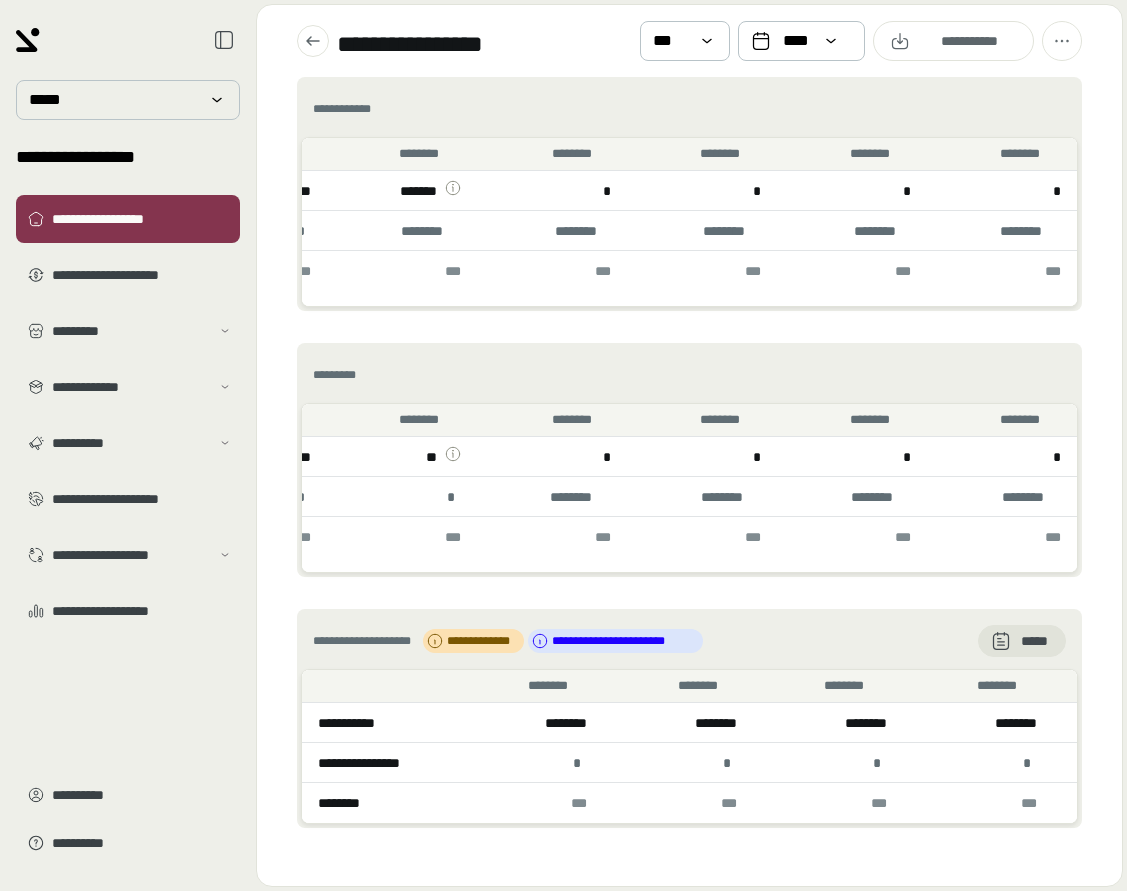 click on "**********" at bounding box center [689, 481] 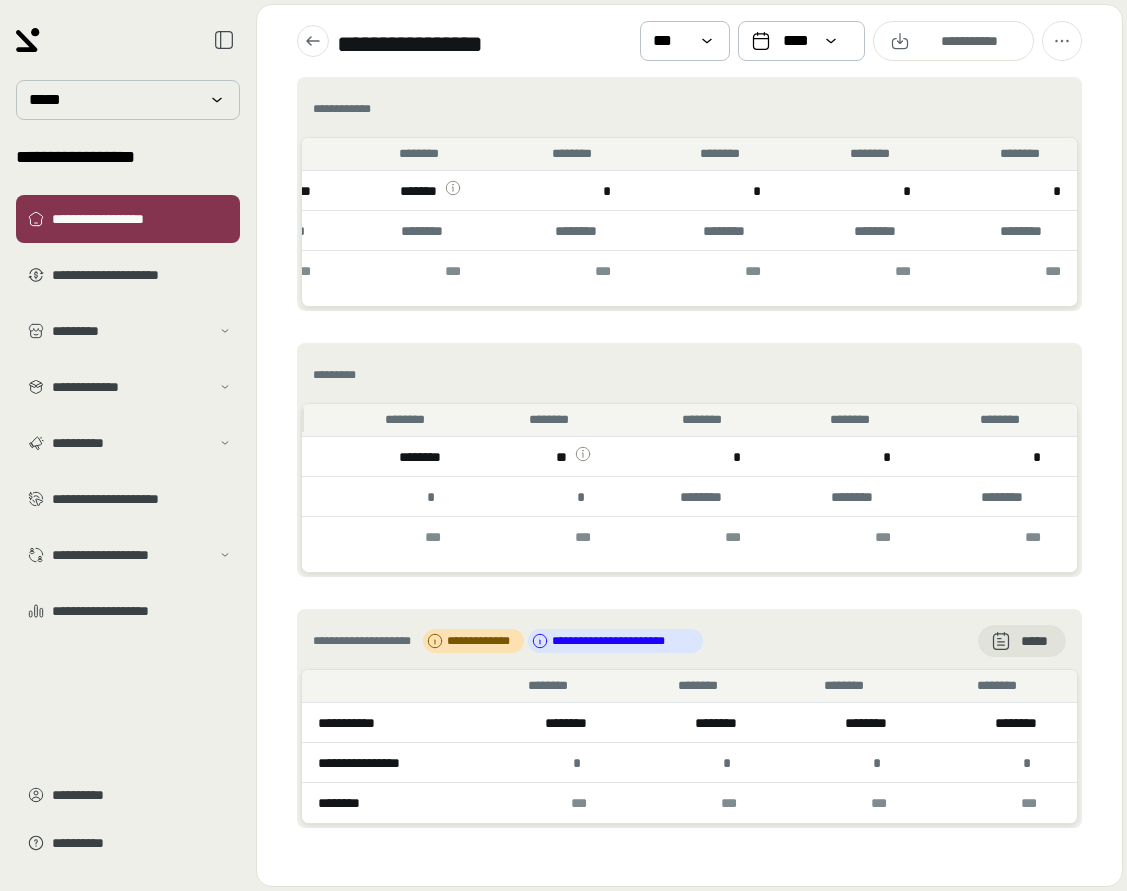 scroll, scrollTop: 0, scrollLeft: 0, axis: both 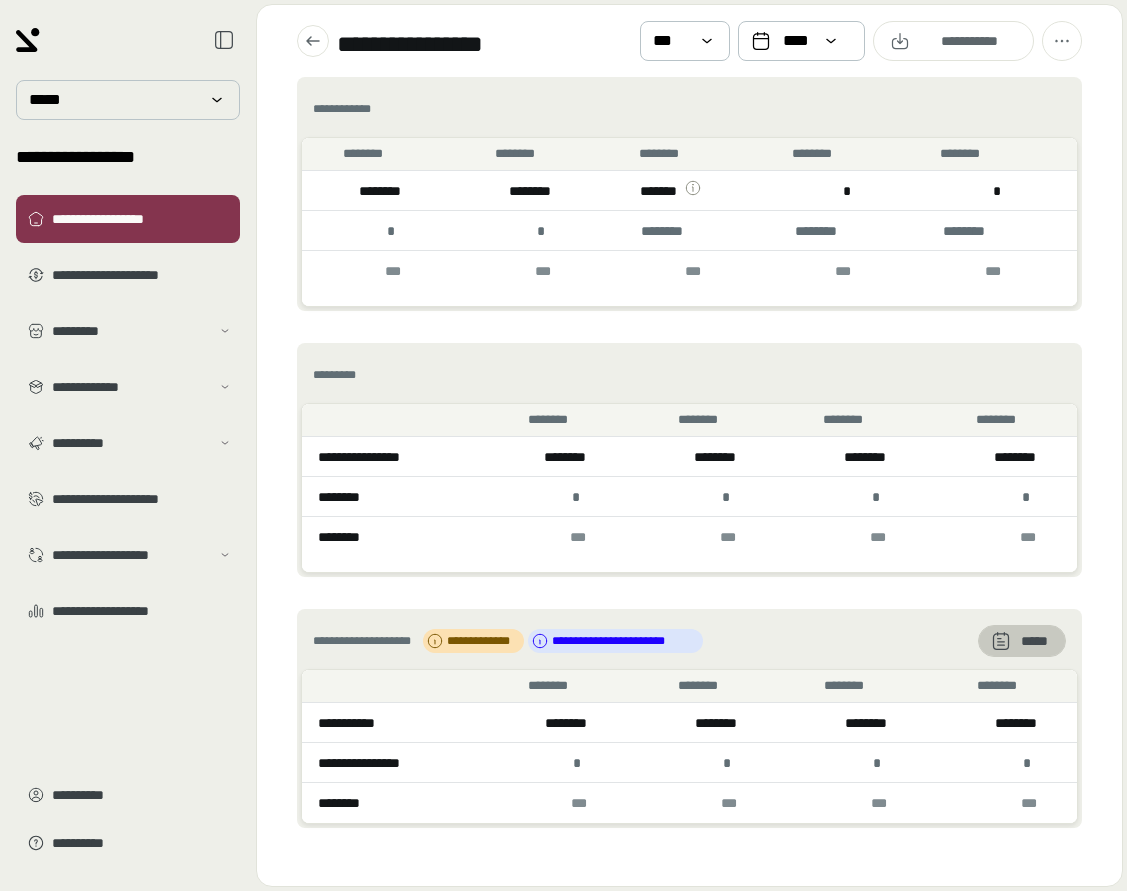 click on "*****" at bounding box center (1034, 641) 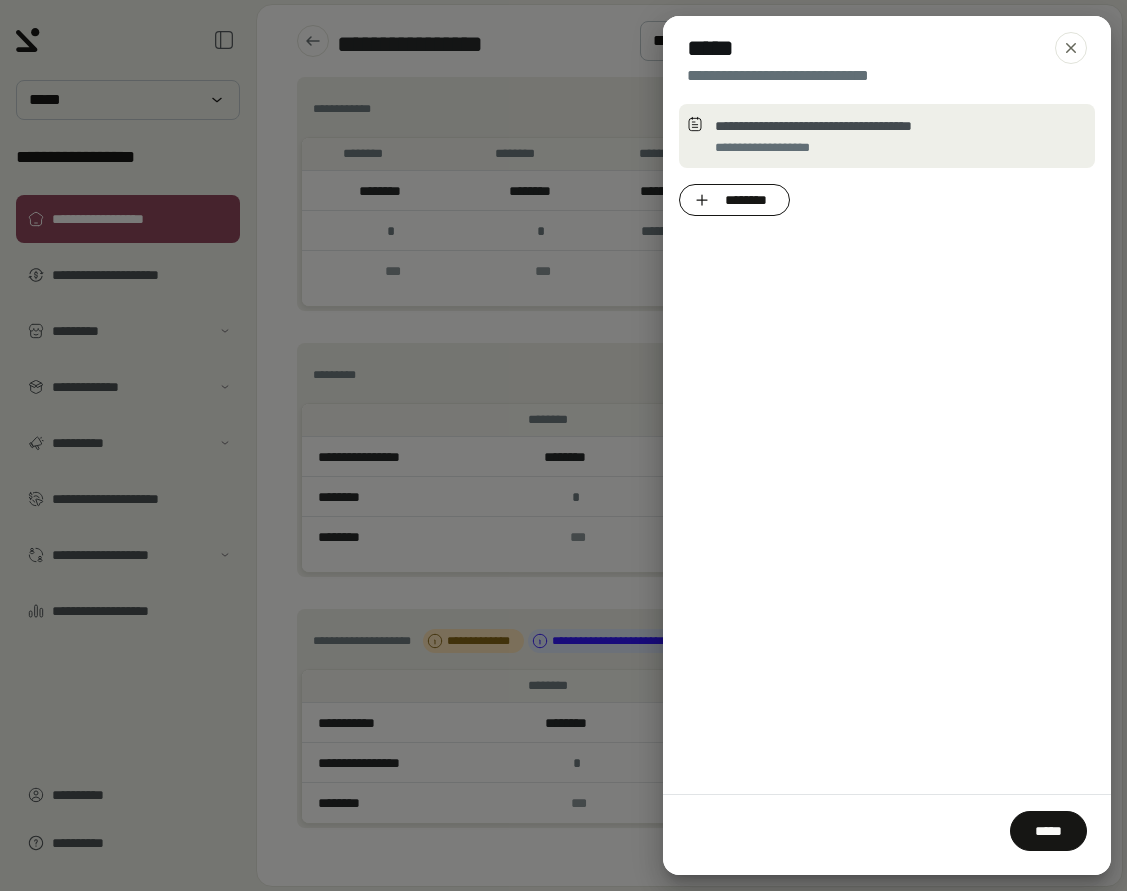 click 